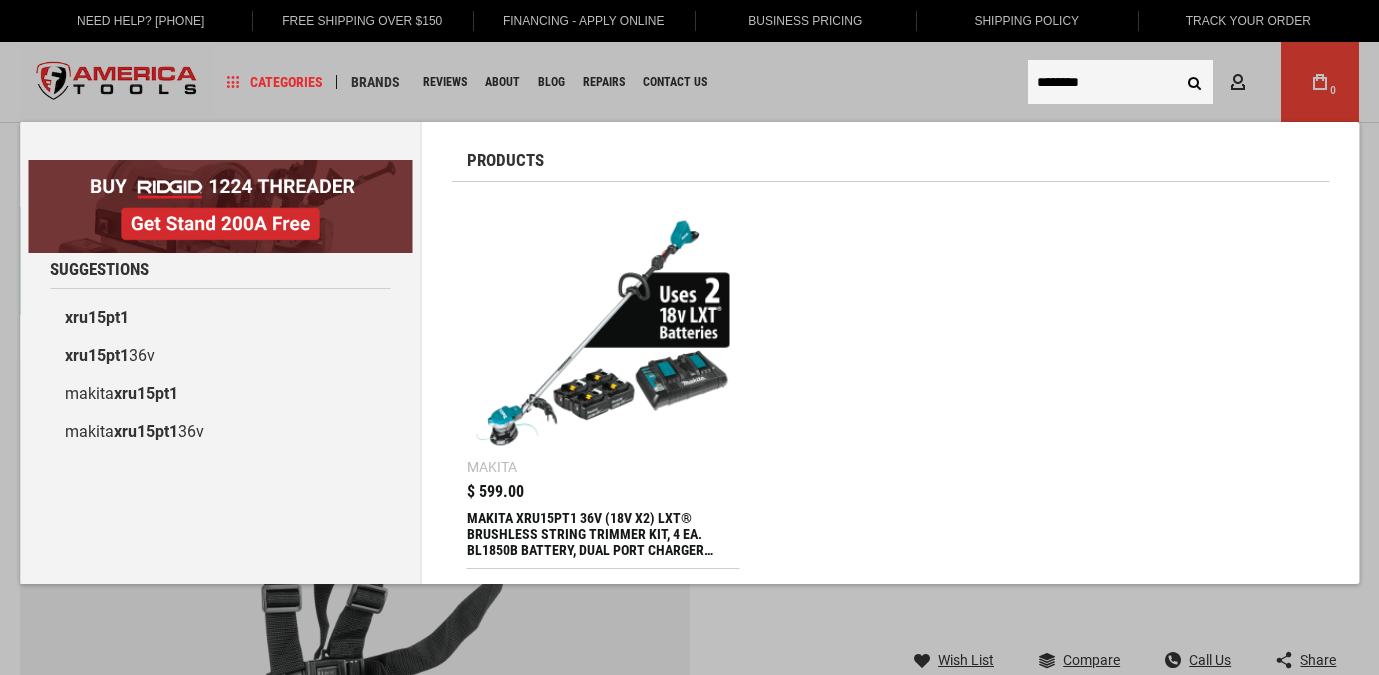 scroll, scrollTop: 0, scrollLeft: 0, axis: both 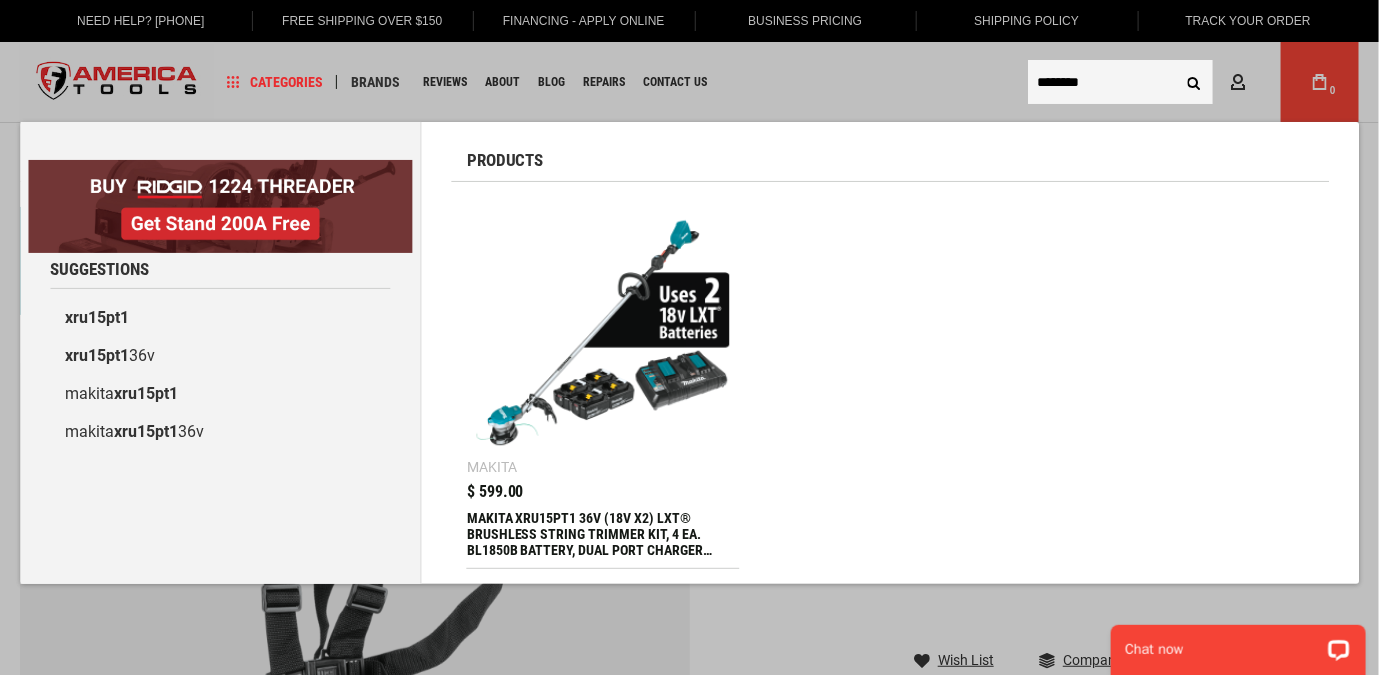click on "The store will not work correctly in the case when cookies are disabled.
Language
English
Español
Need Help? [PHONE]
Free Shipping Over $150
Financing - Apply Online
Business Pricing
Shipping Policy
Track Your Order
Navigation
Categories
Plumbing Tools
Drain Cleaning" at bounding box center (689, 1843) 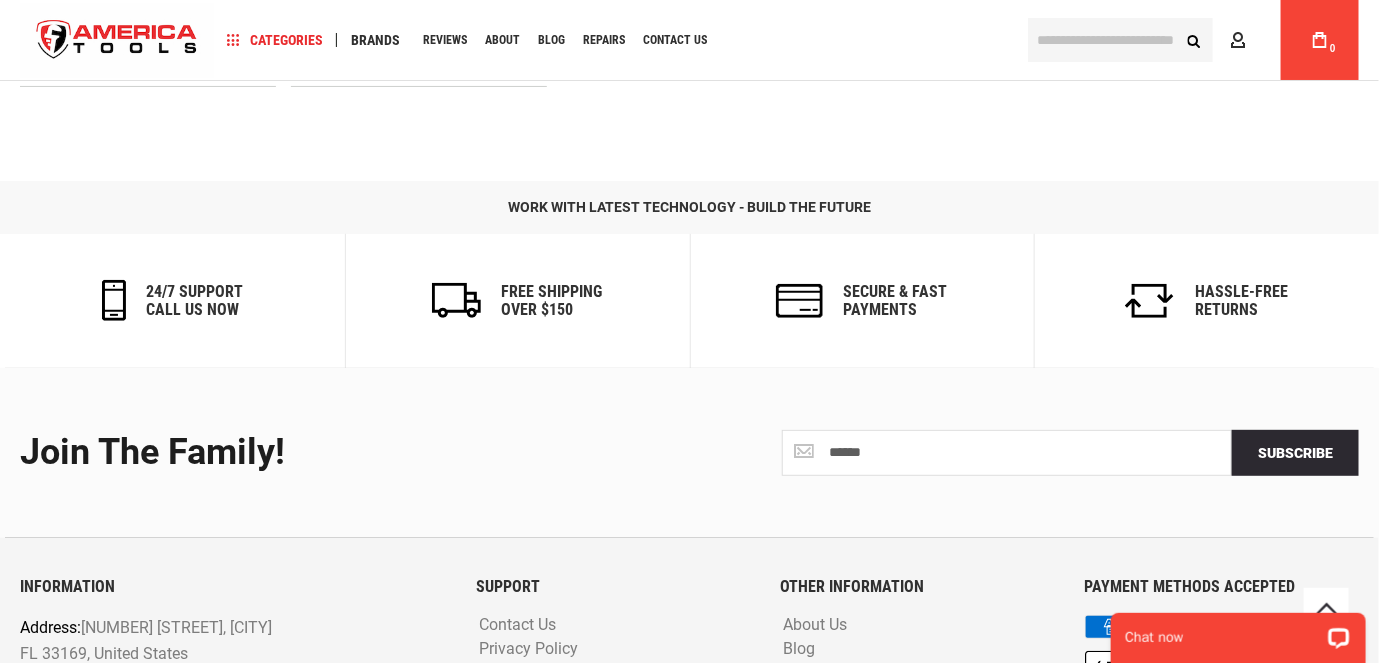 scroll, scrollTop: 3019, scrollLeft: 0, axis: vertical 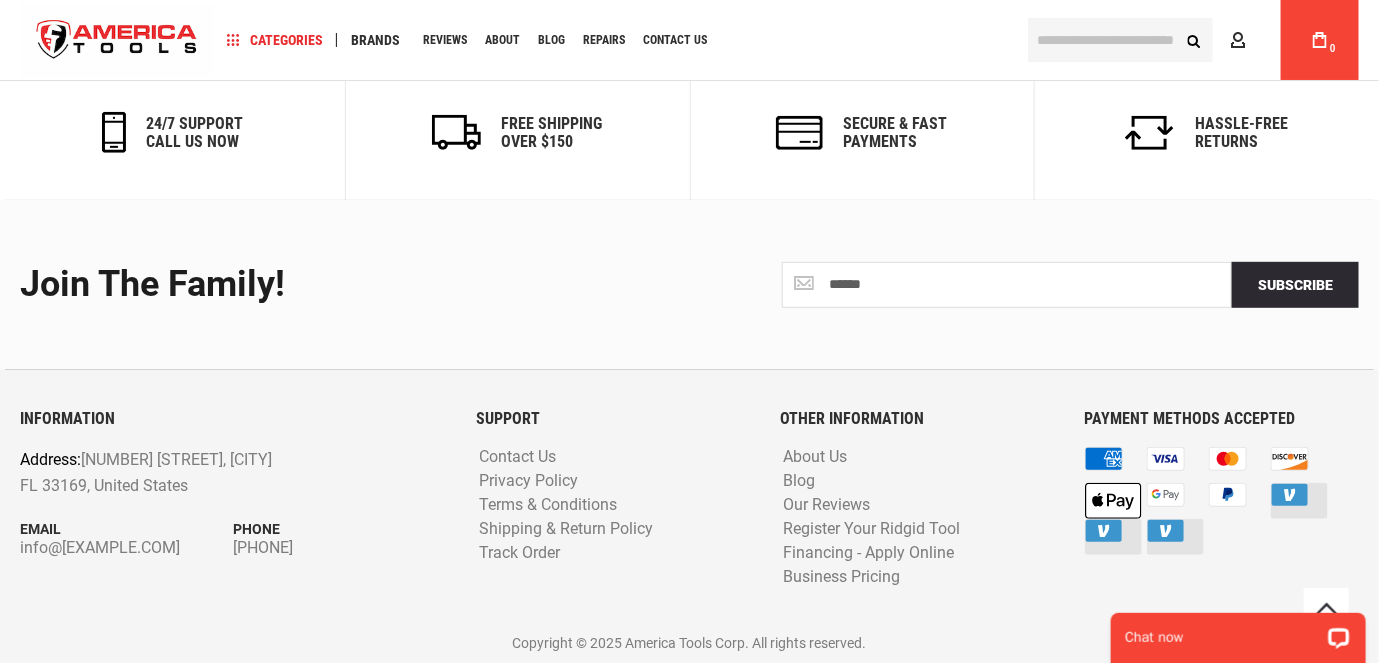 click at bounding box center (1120, 40) 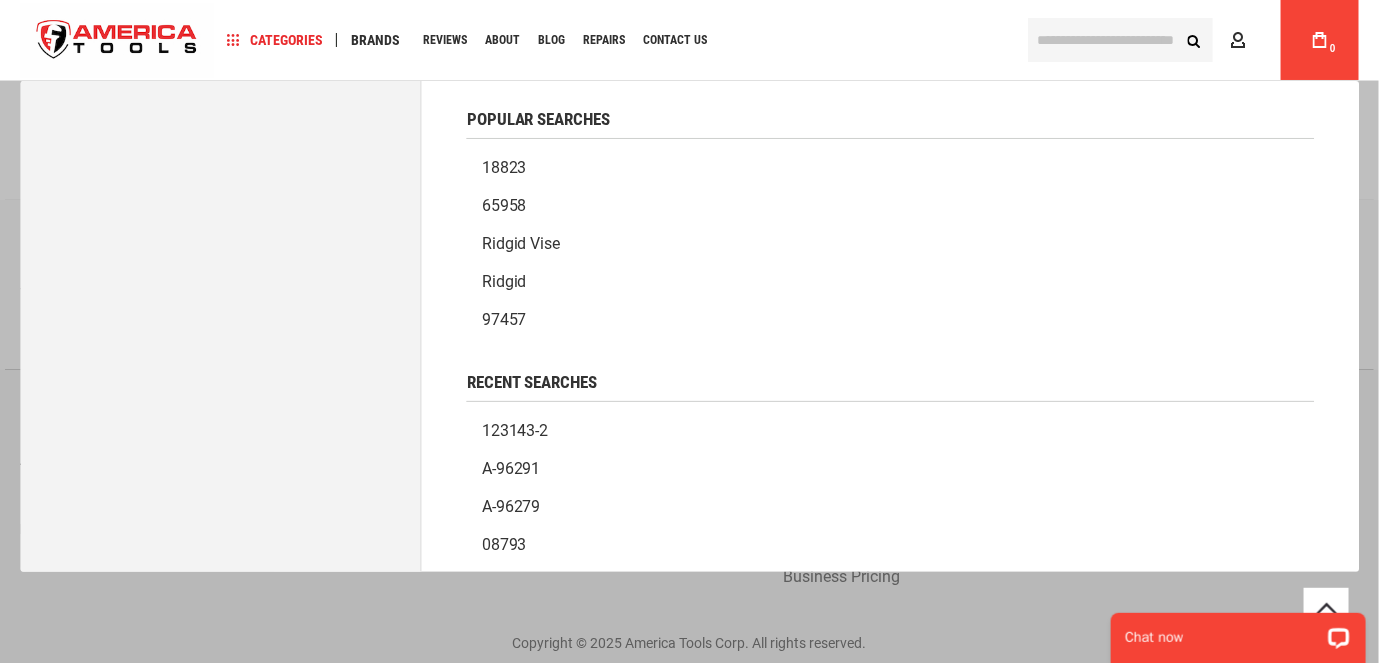 paste on "*****" 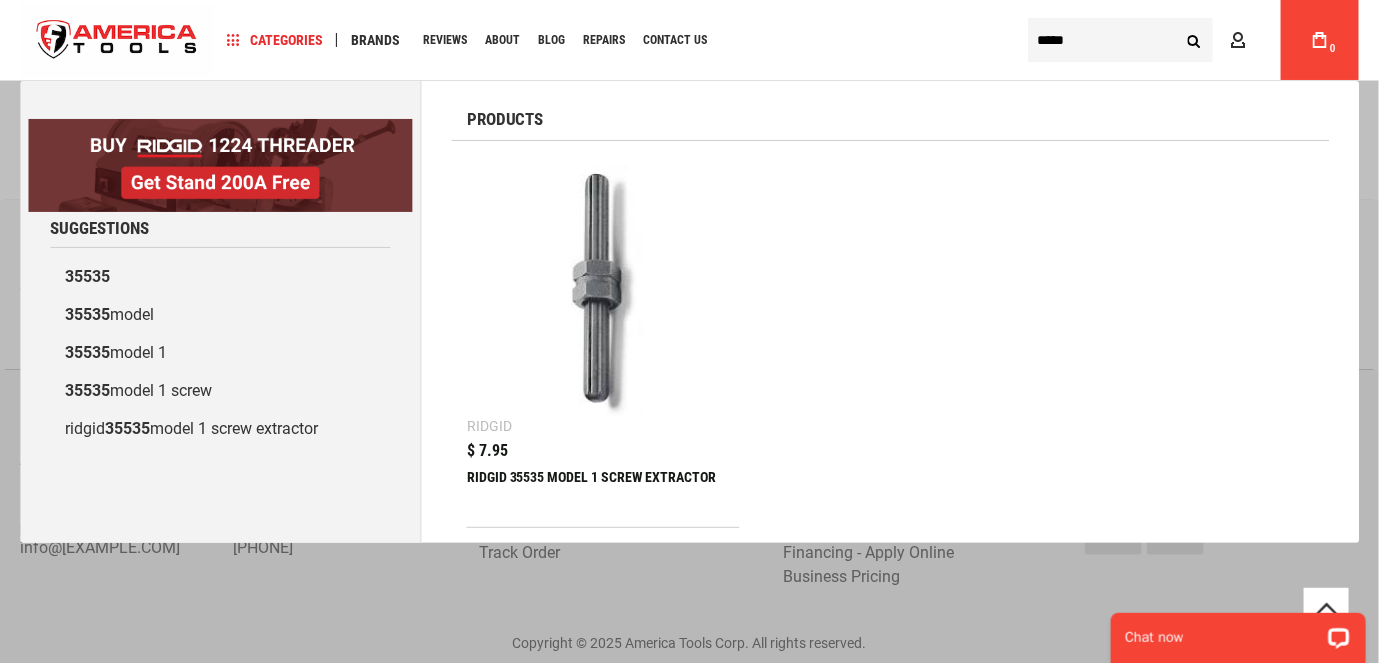 type on "*****" 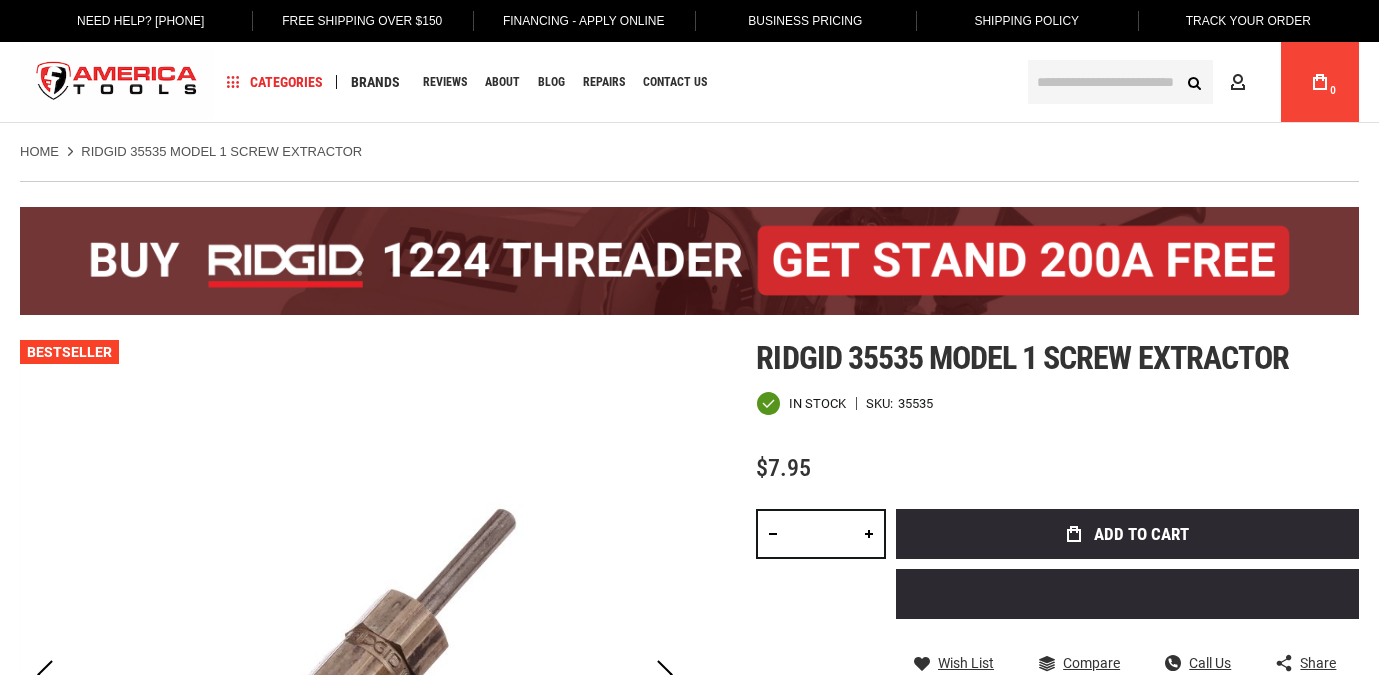 click on "$7.95" at bounding box center (1057, 468) 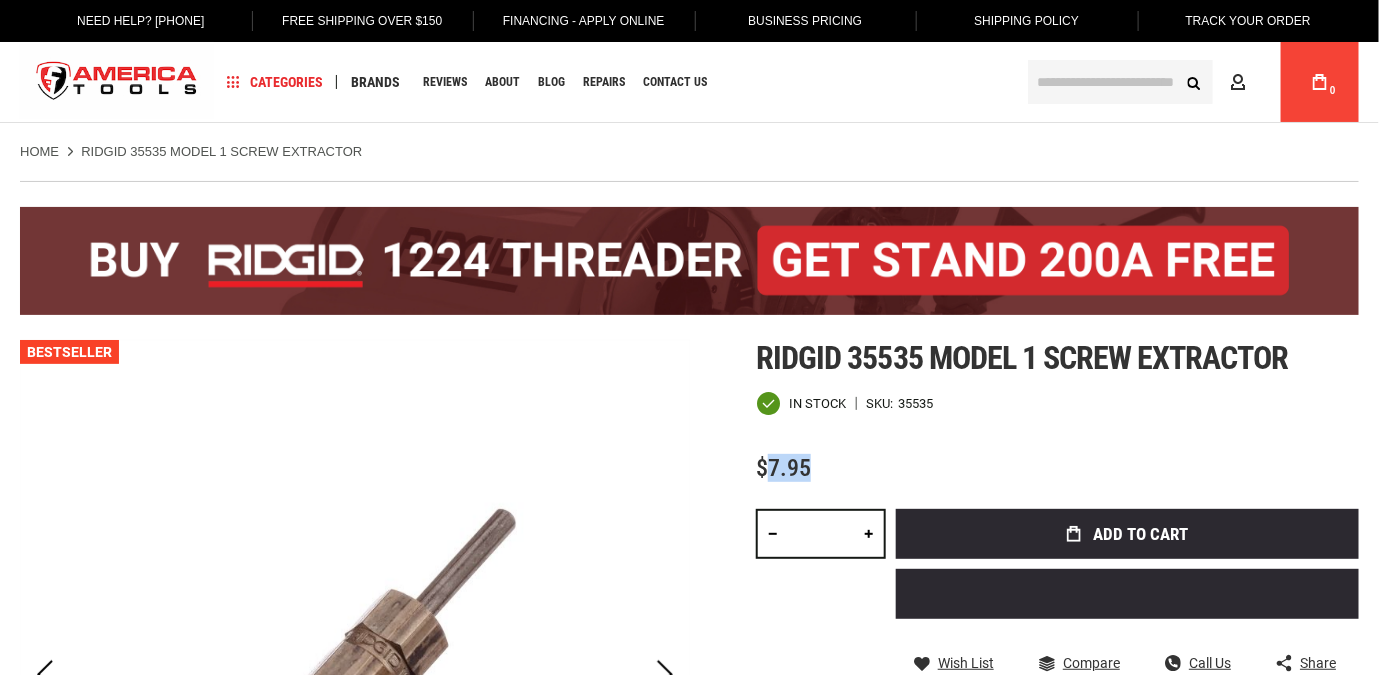 scroll, scrollTop: 0, scrollLeft: 0, axis: both 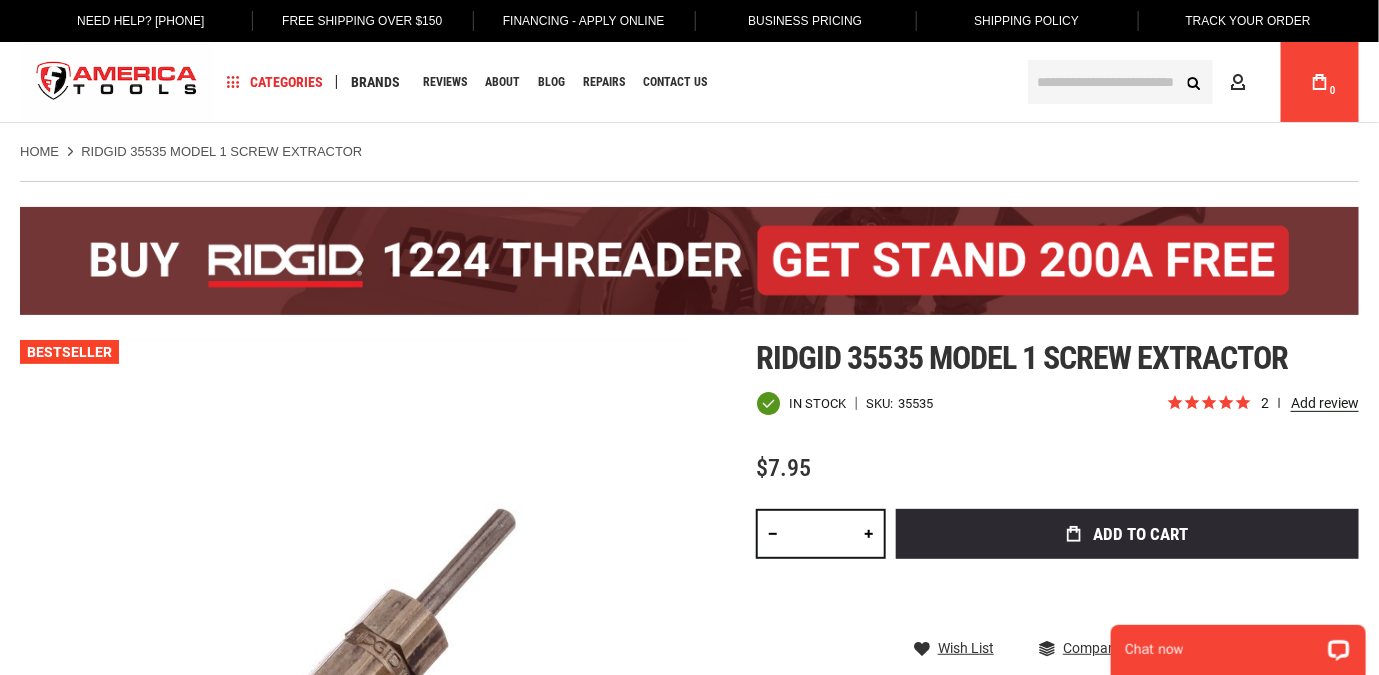 click at bounding box center (1120, 82) 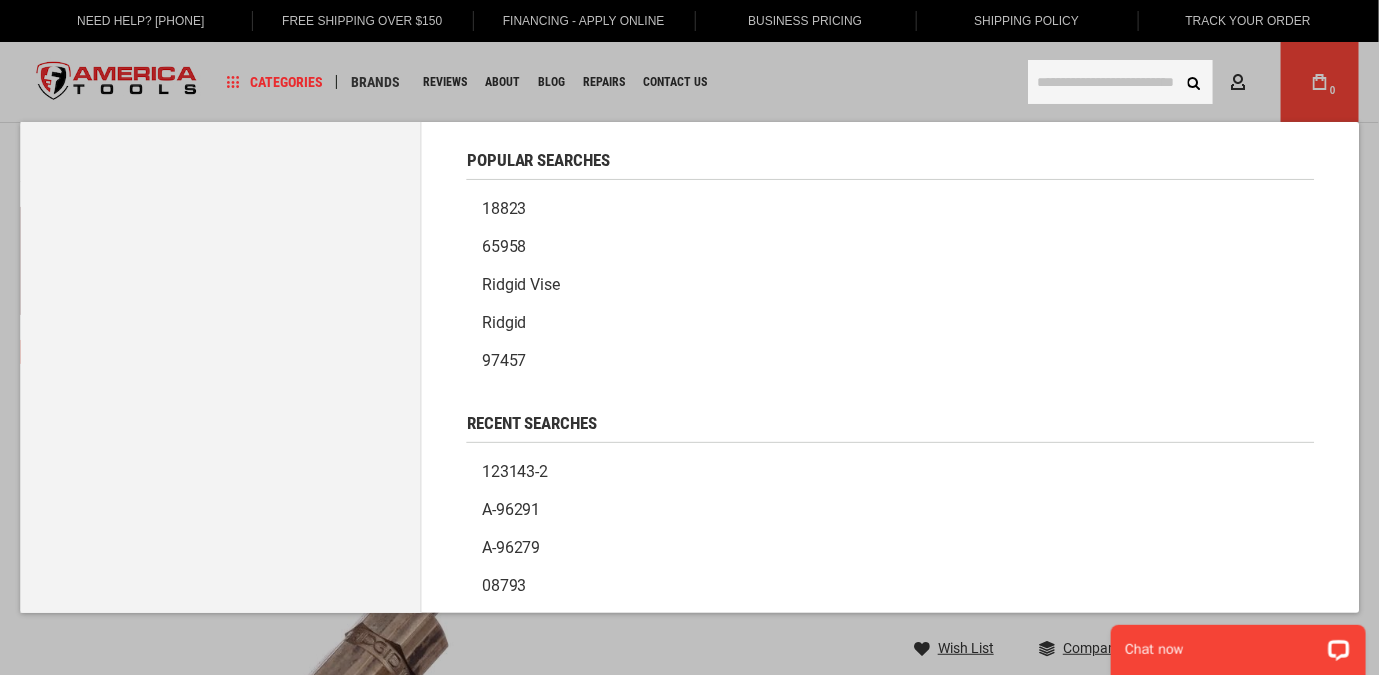 paste on "*****" 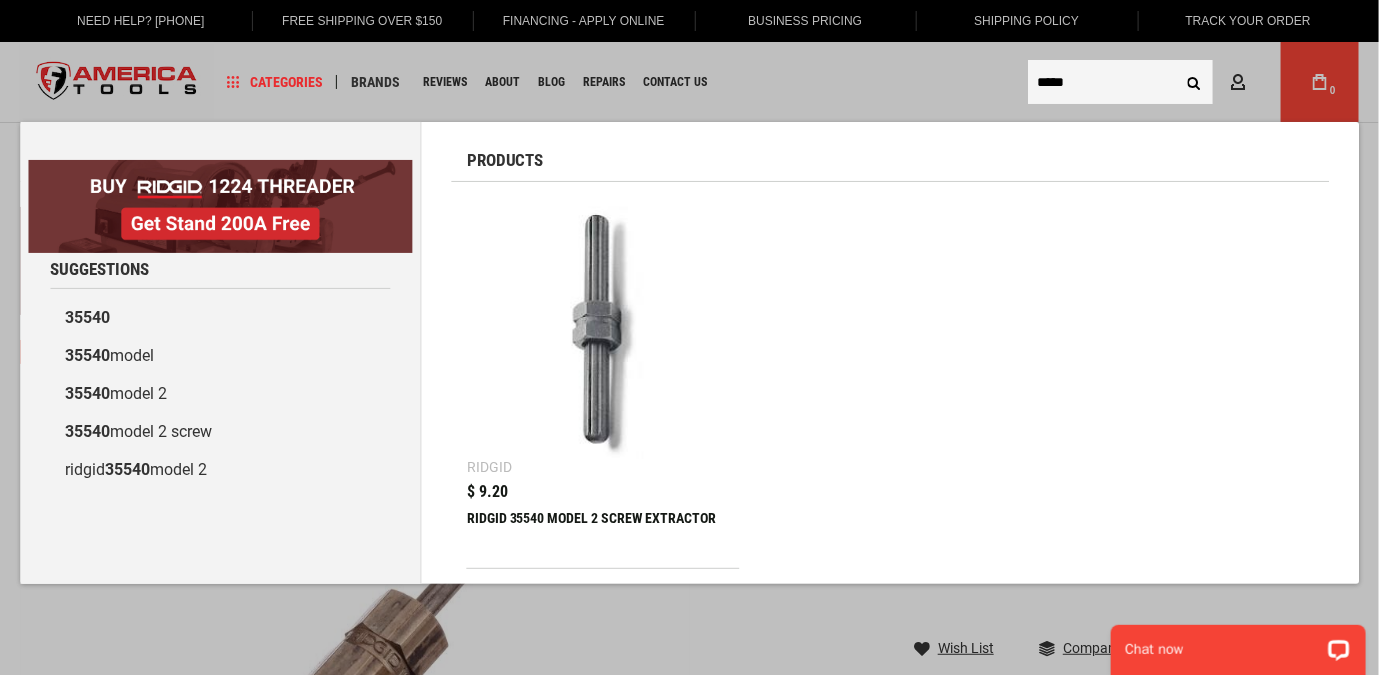 type on "*****" 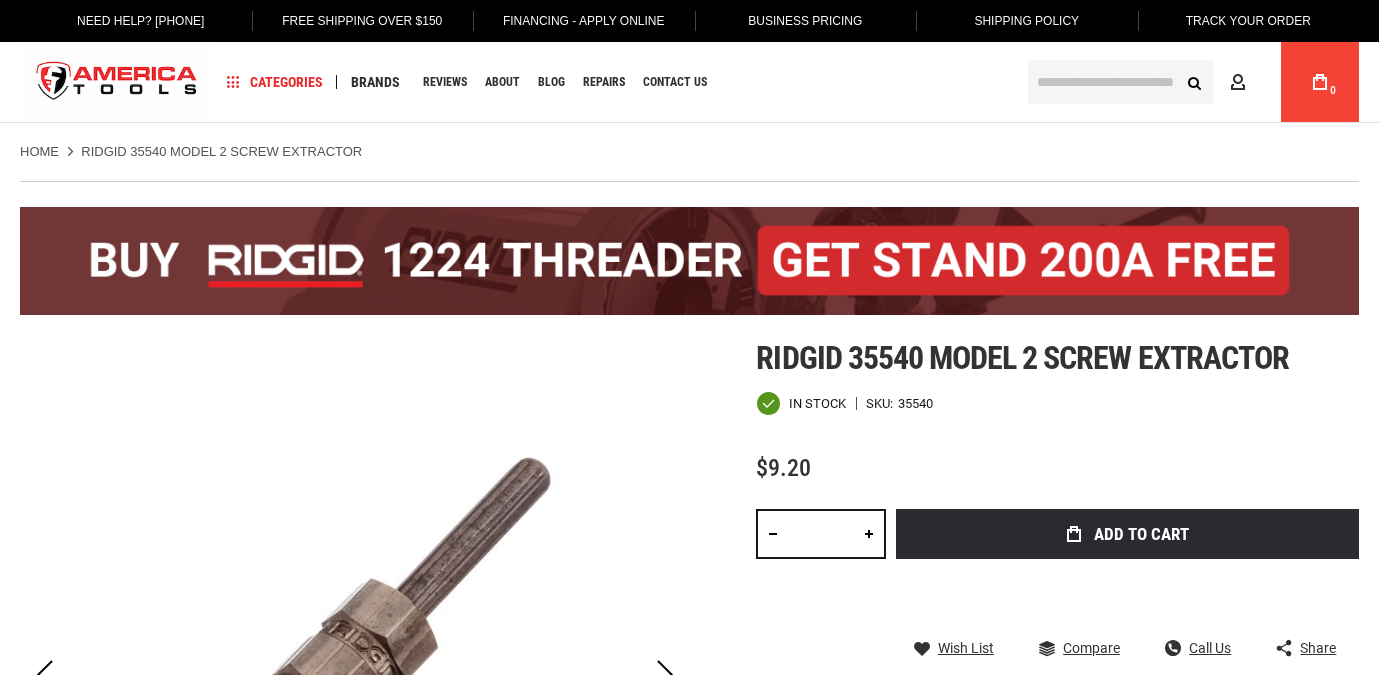 scroll, scrollTop: 0, scrollLeft: 0, axis: both 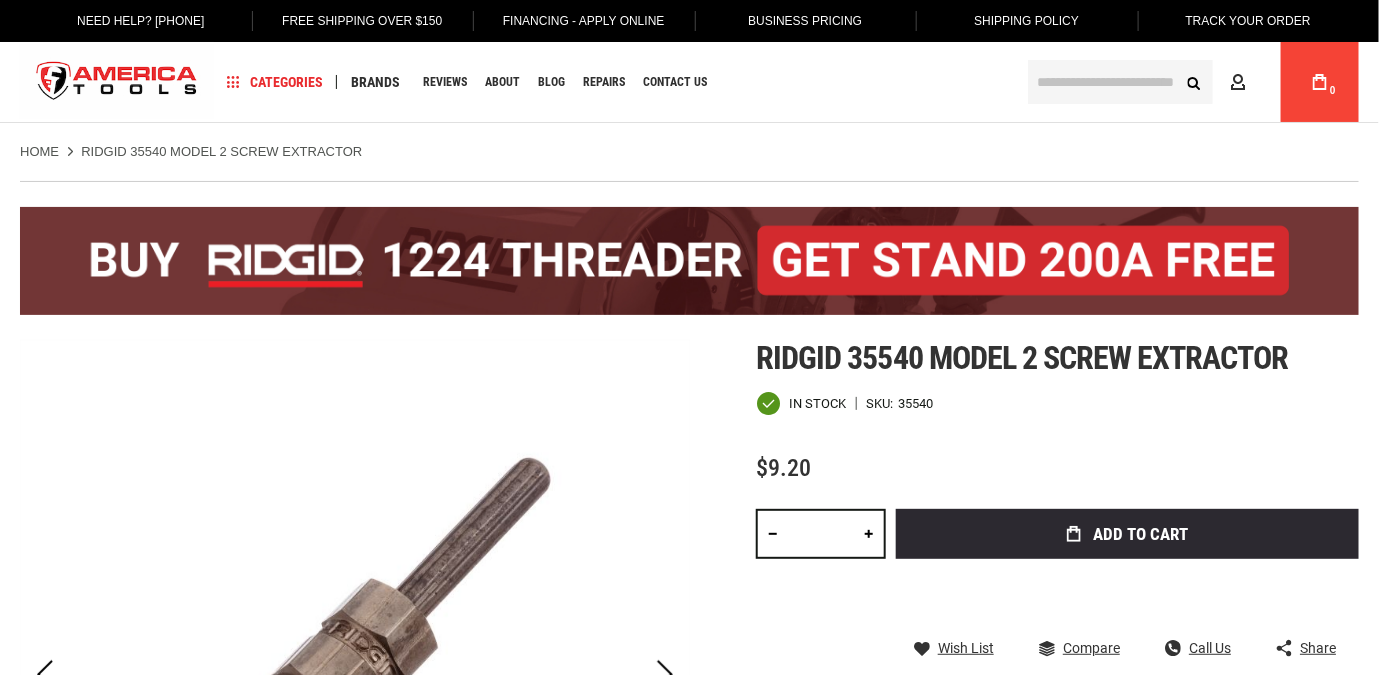 type on "******" 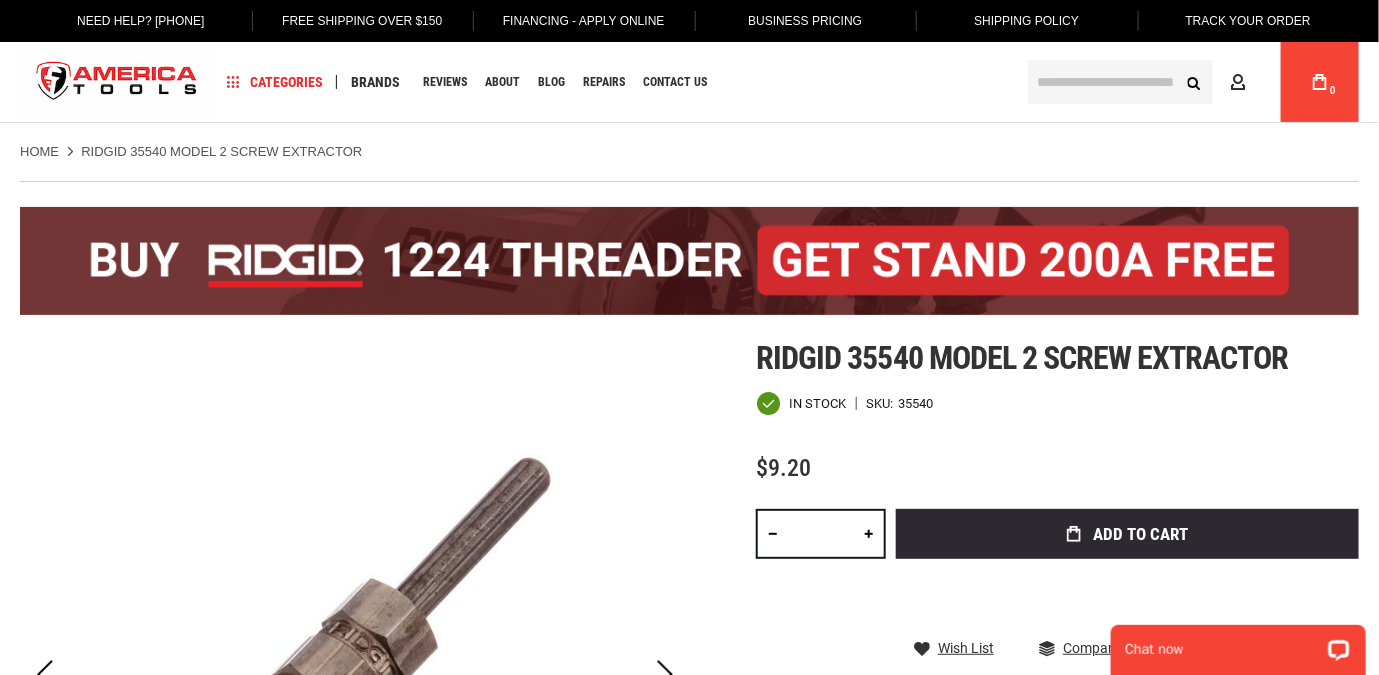 scroll, scrollTop: 0, scrollLeft: 0, axis: both 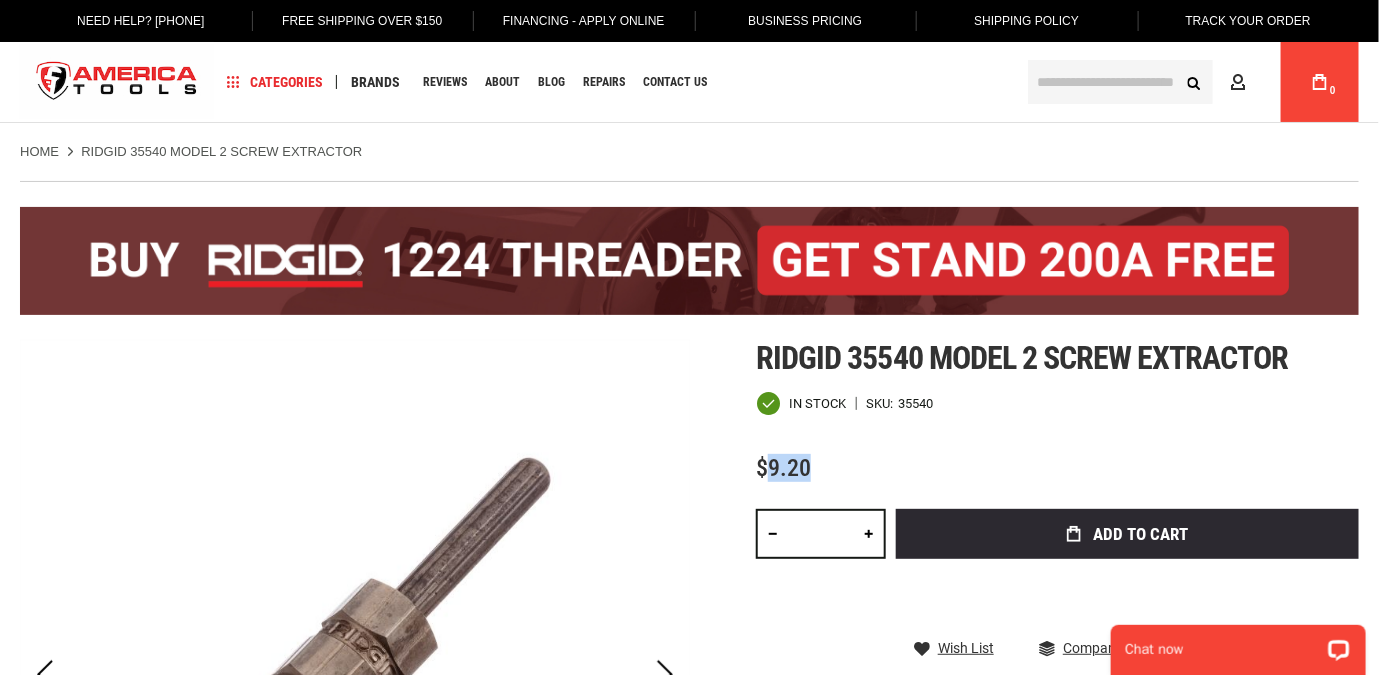 drag, startPoint x: 810, startPoint y: 468, endPoint x: 773, endPoint y: 473, distance: 37.336308 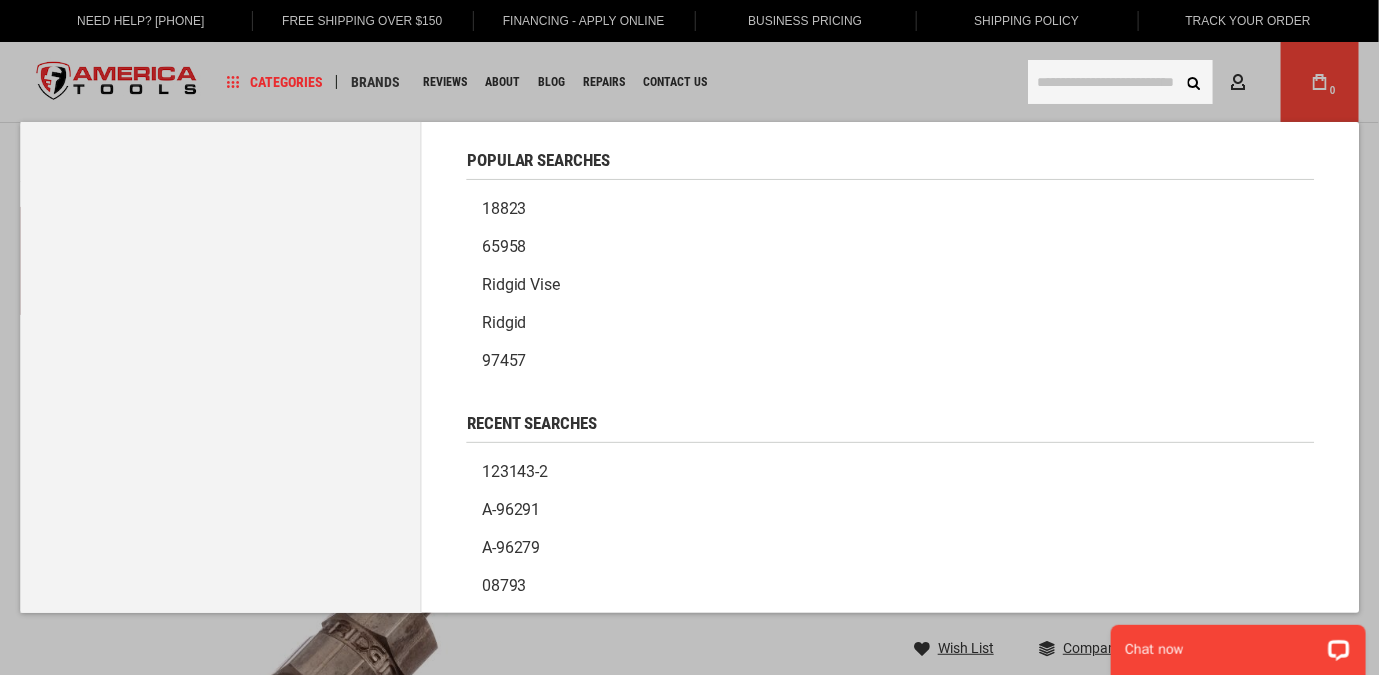 click at bounding box center [1120, 82] 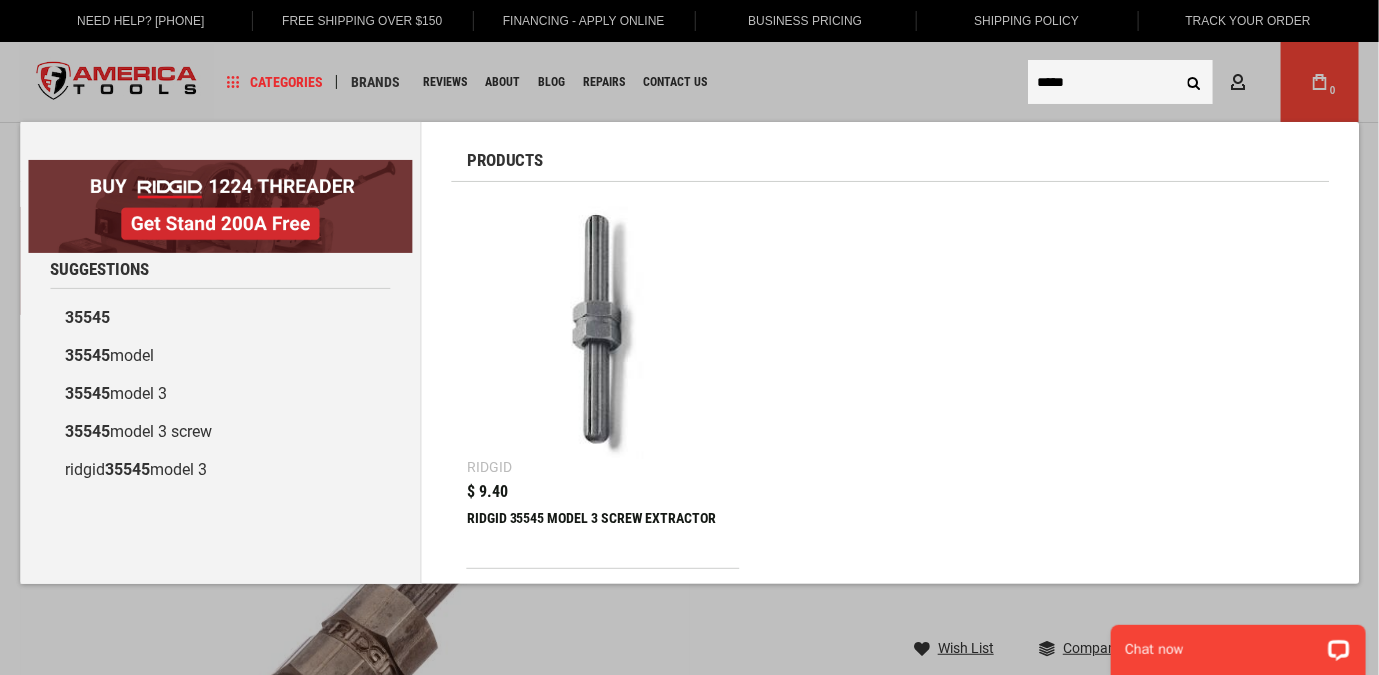 type on "*****" 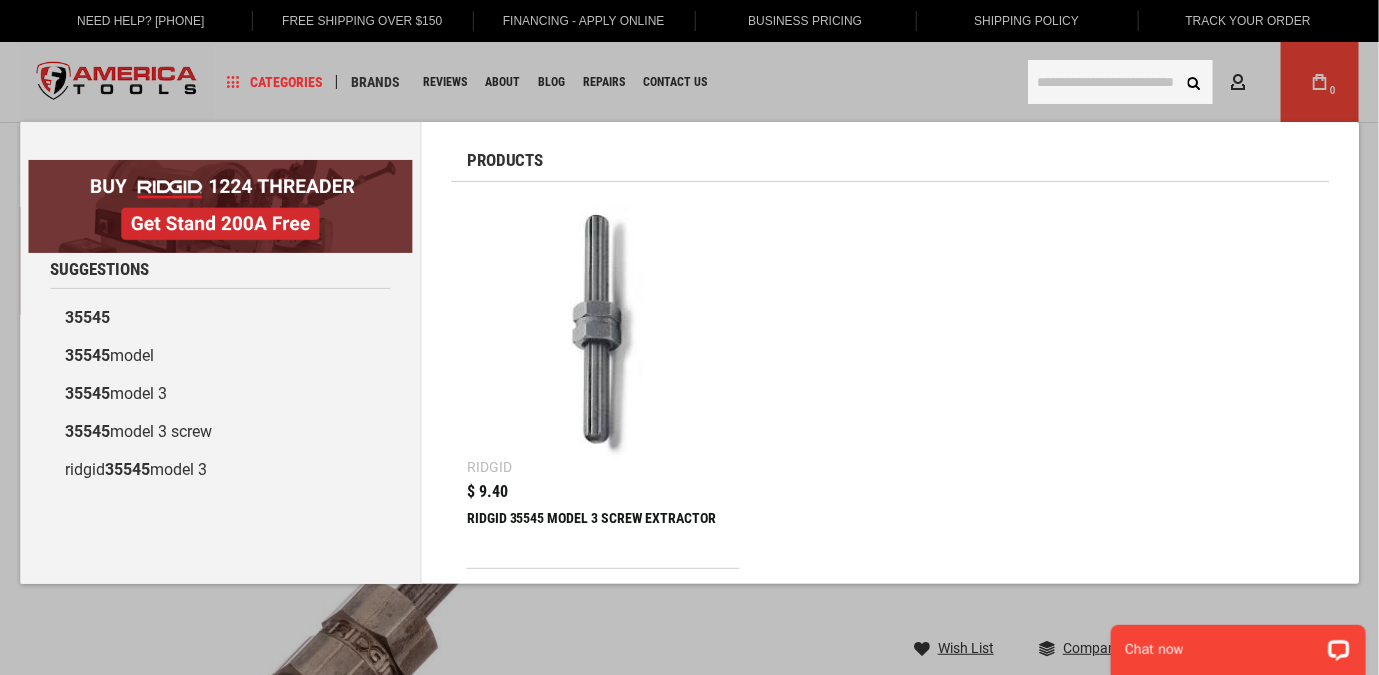 click at bounding box center [603, 333] 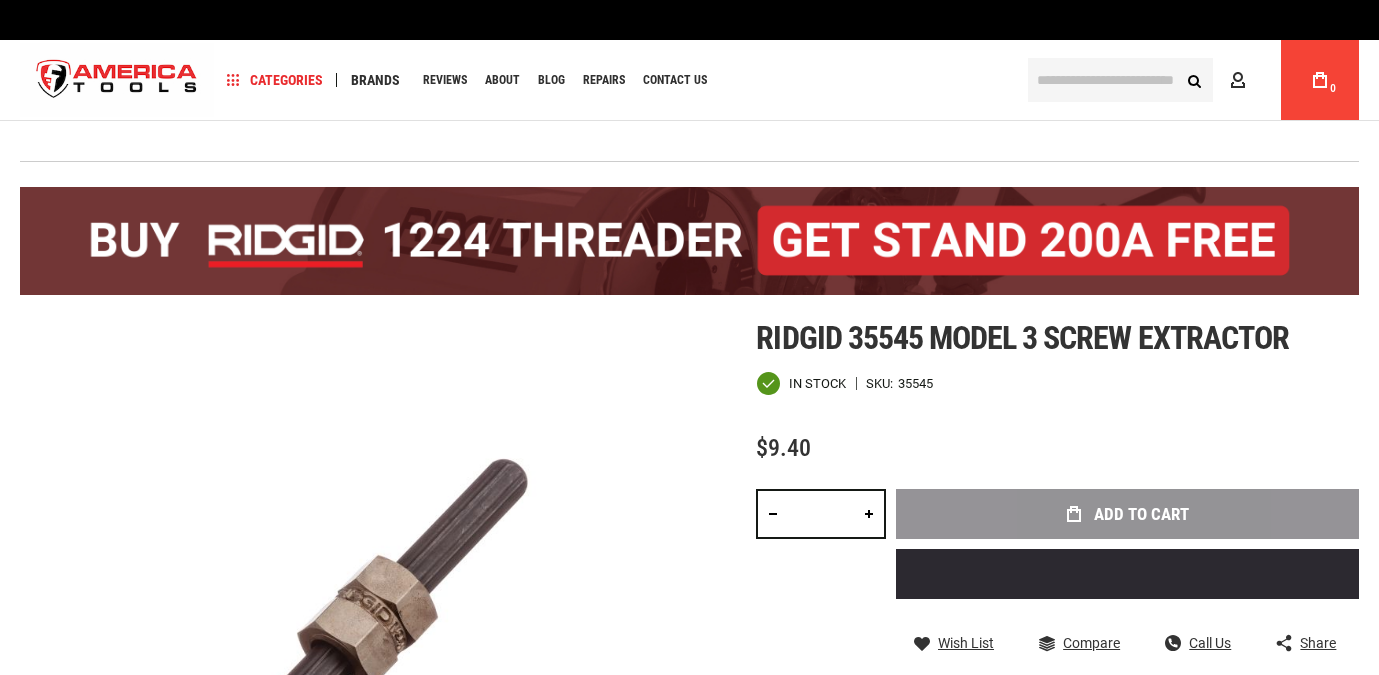 scroll, scrollTop: 0, scrollLeft: 0, axis: both 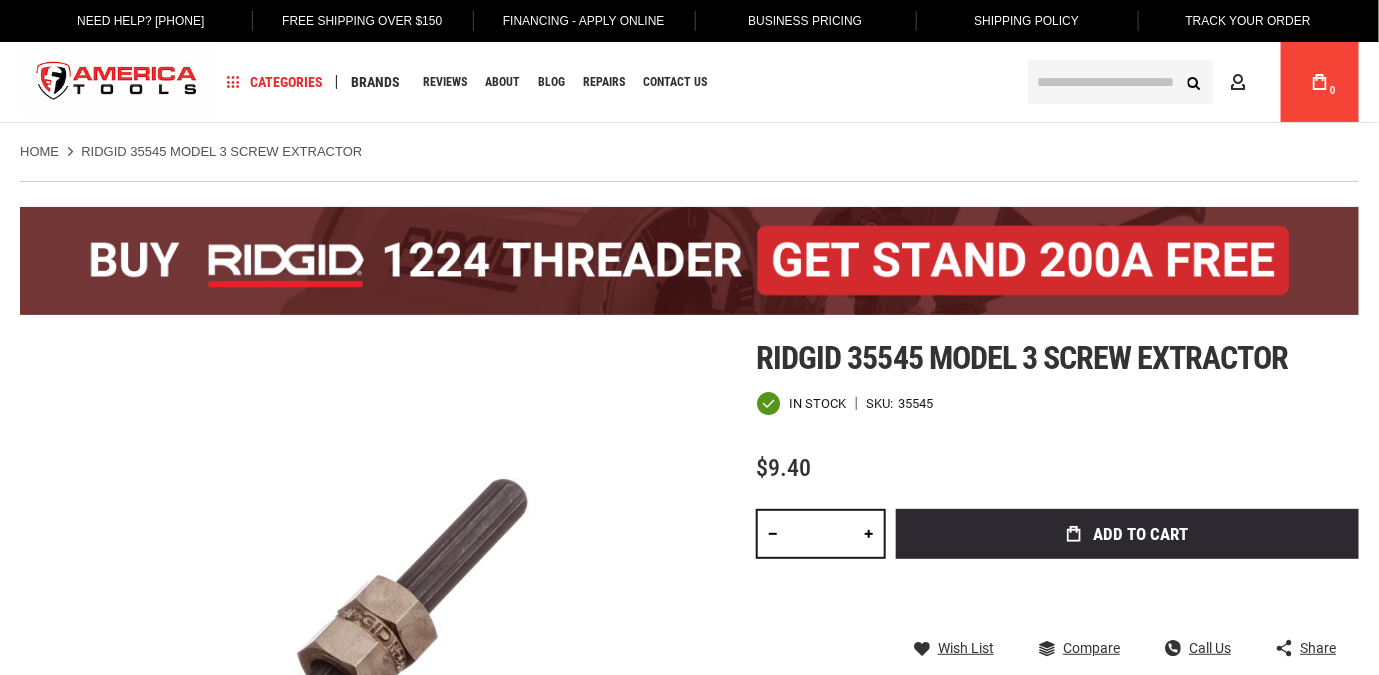 type on "******" 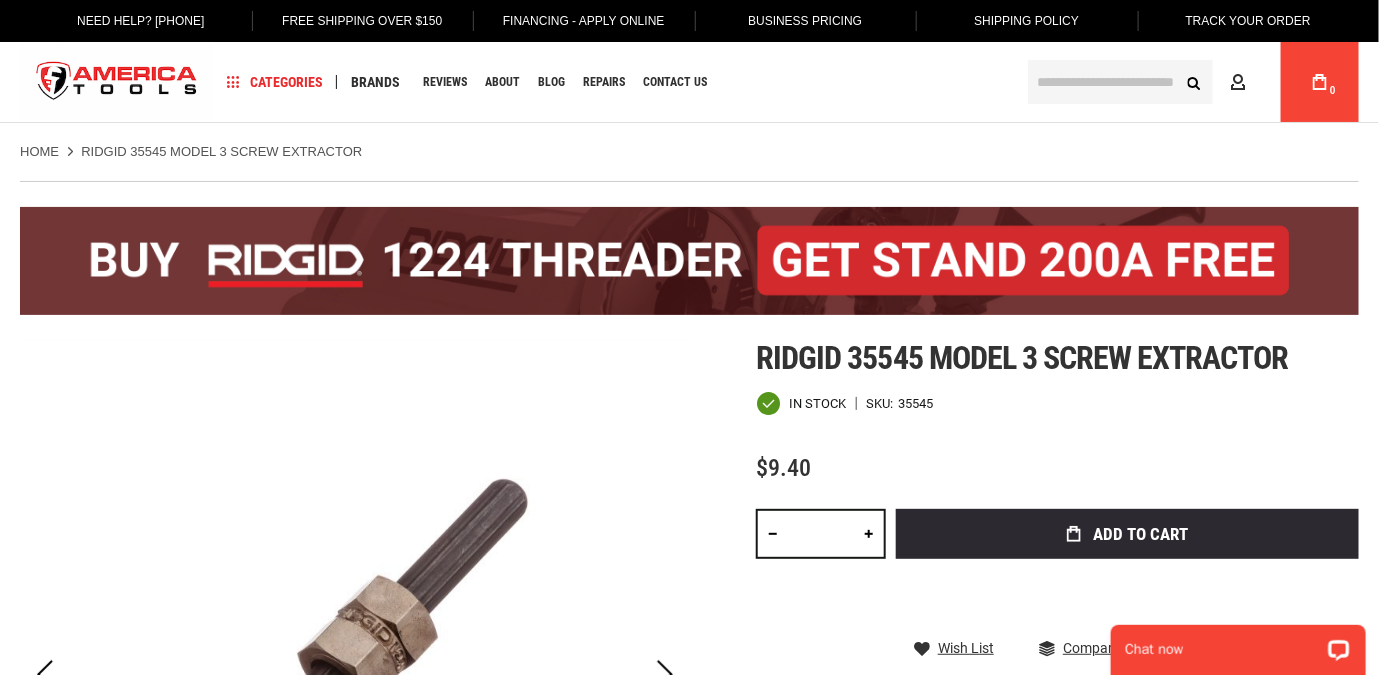 scroll, scrollTop: 0, scrollLeft: 0, axis: both 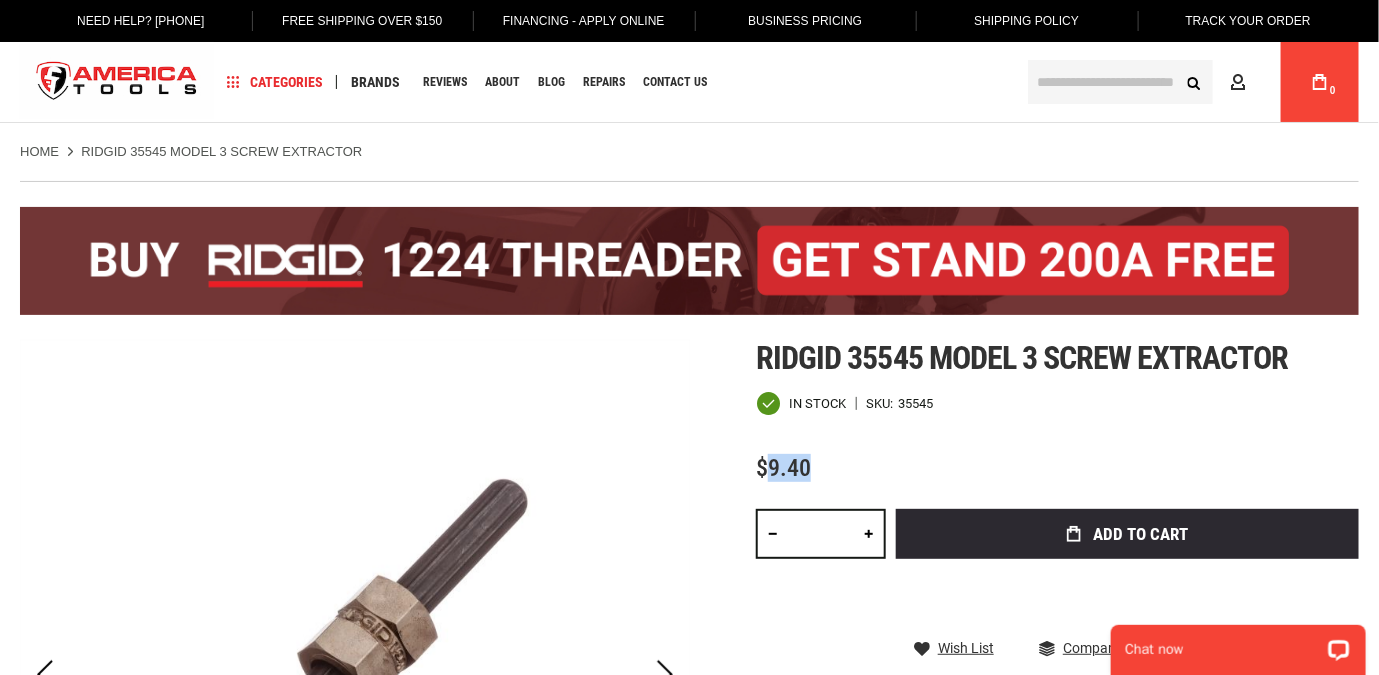 drag, startPoint x: 827, startPoint y: 465, endPoint x: 773, endPoint y: 470, distance: 54.230988 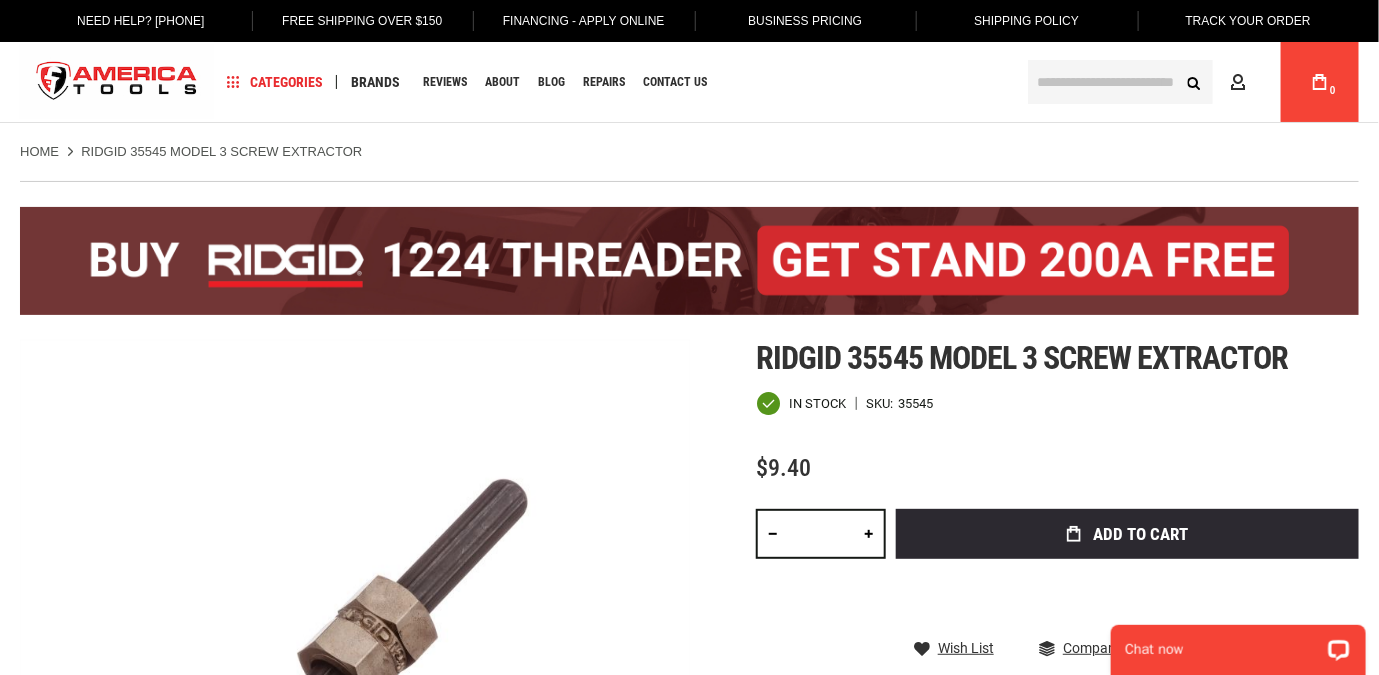 click at bounding box center (1120, 82) 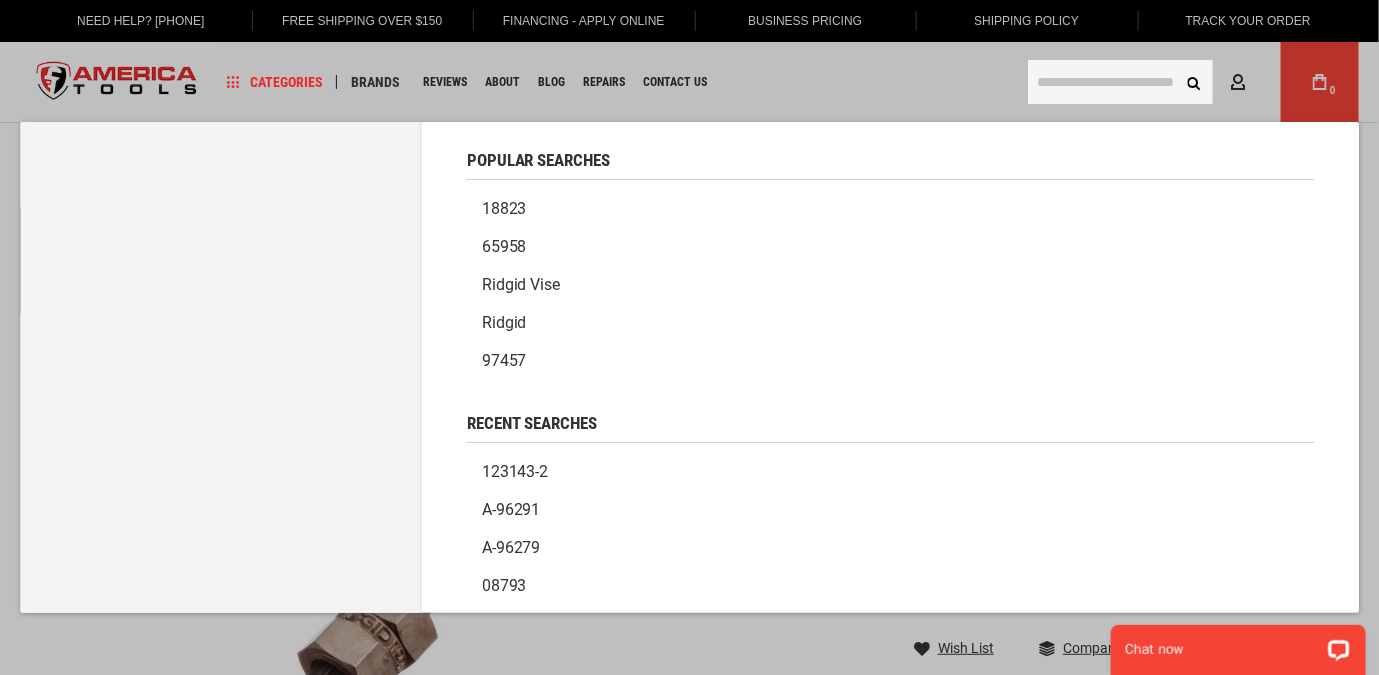 paste on "*****" 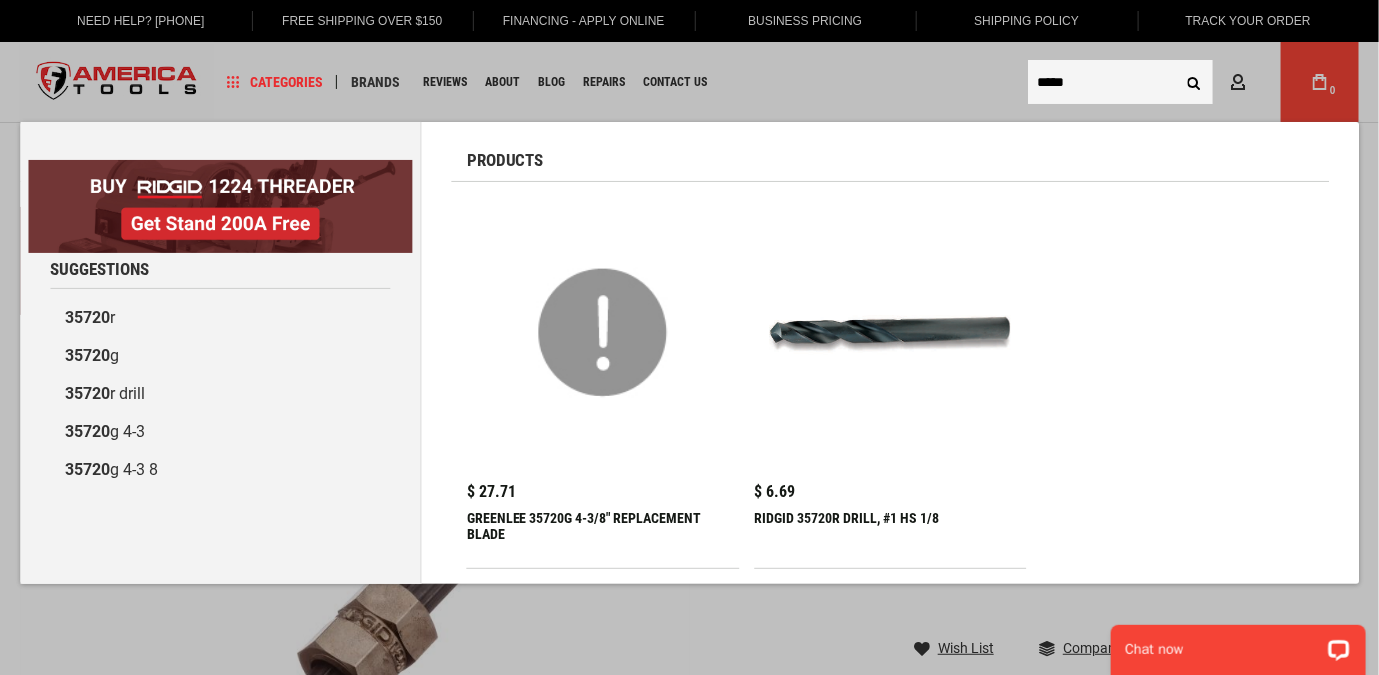 type on "*****" 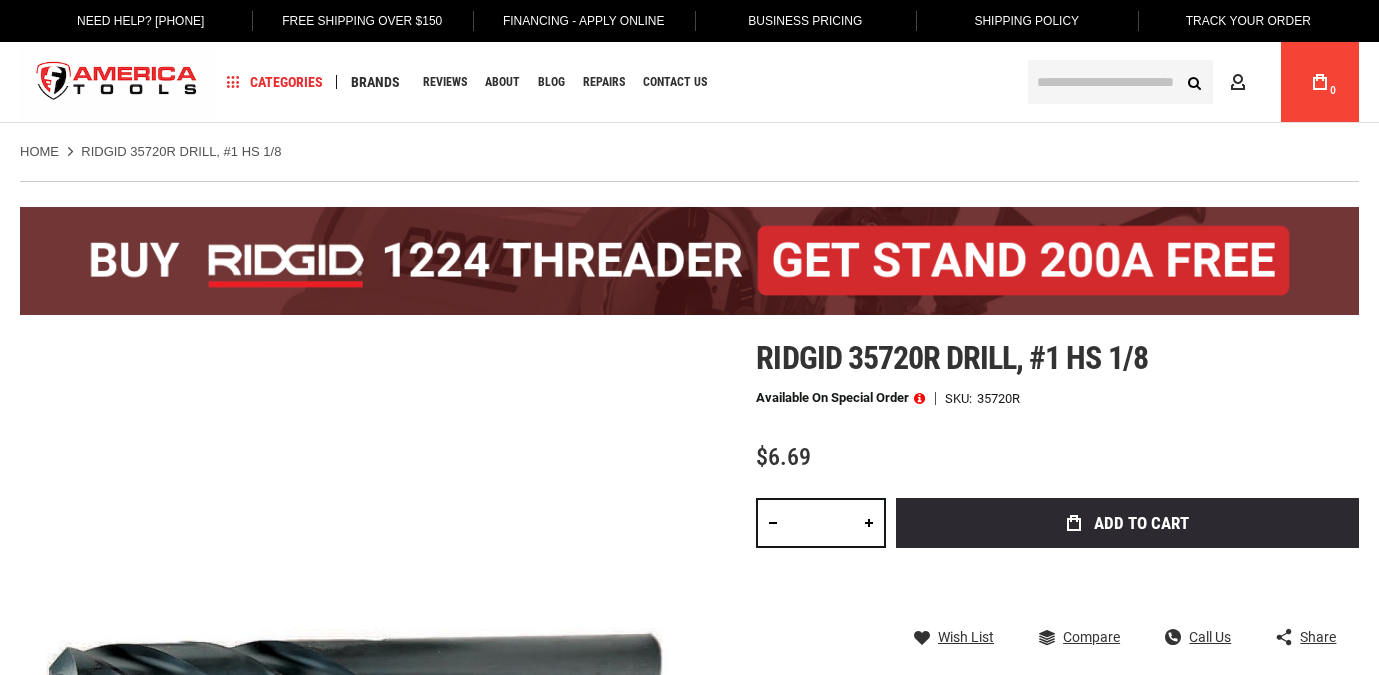 scroll, scrollTop: 0, scrollLeft: 0, axis: both 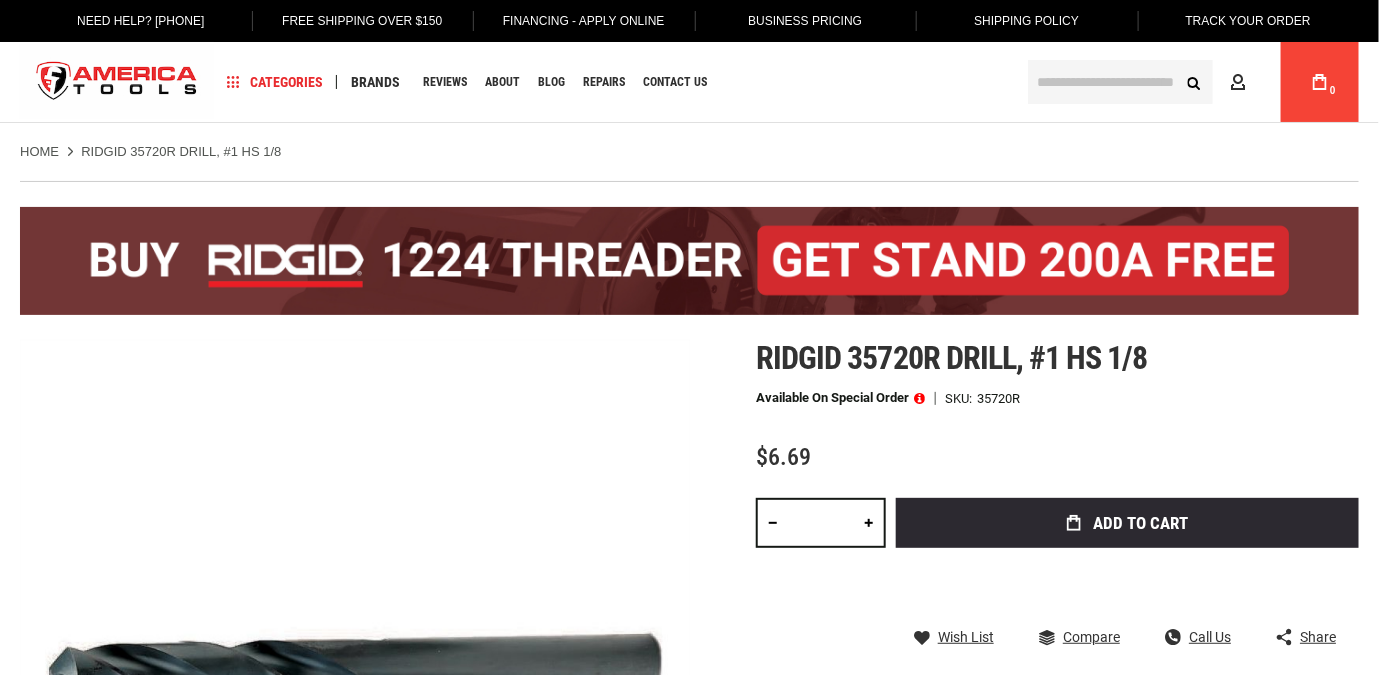 type on "******" 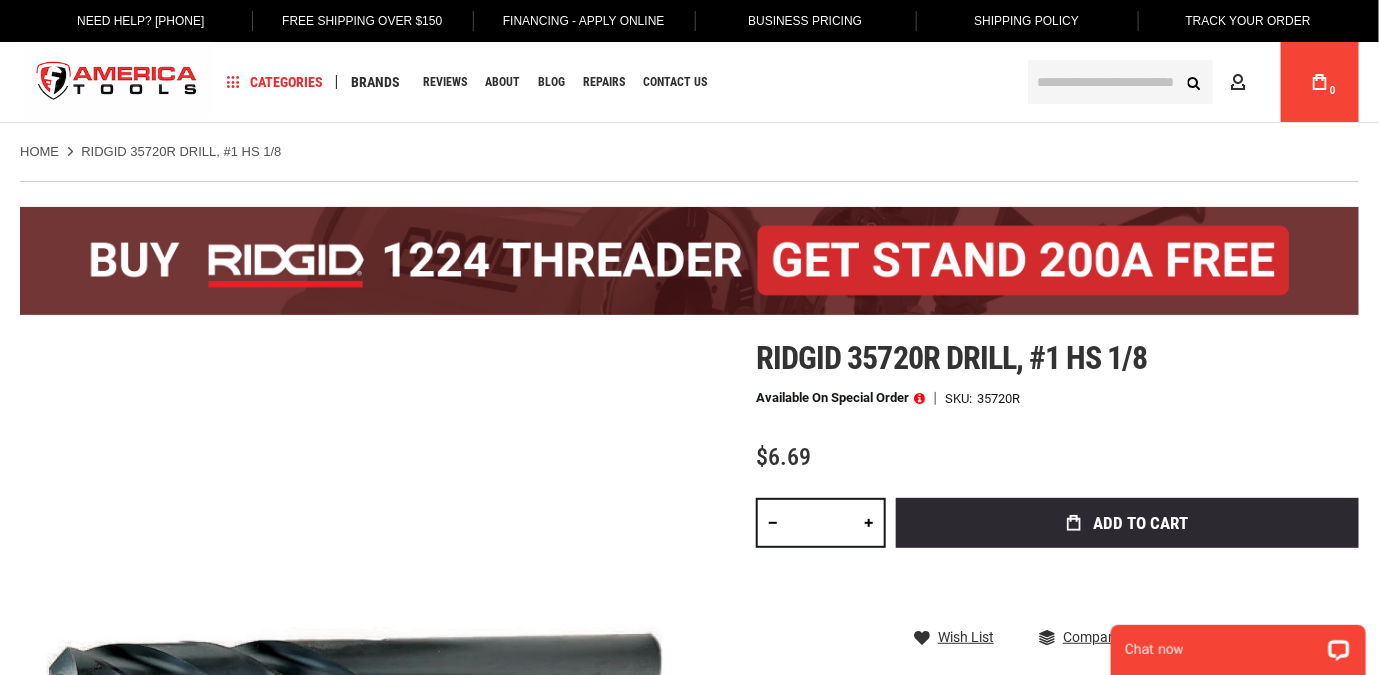 scroll, scrollTop: 0, scrollLeft: 0, axis: both 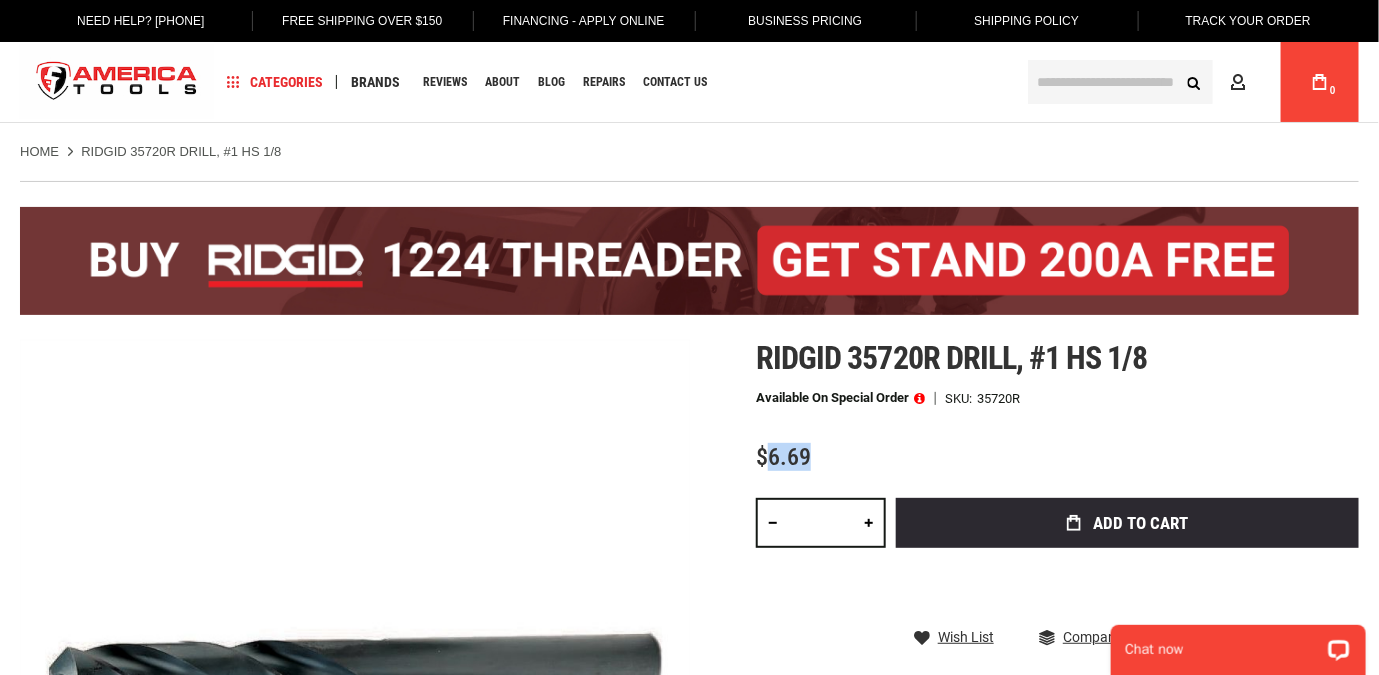 drag, startPoint x: 826, startPoint y: 460, endPoint x: 773, endPoint y: 462, distance: 53.037724 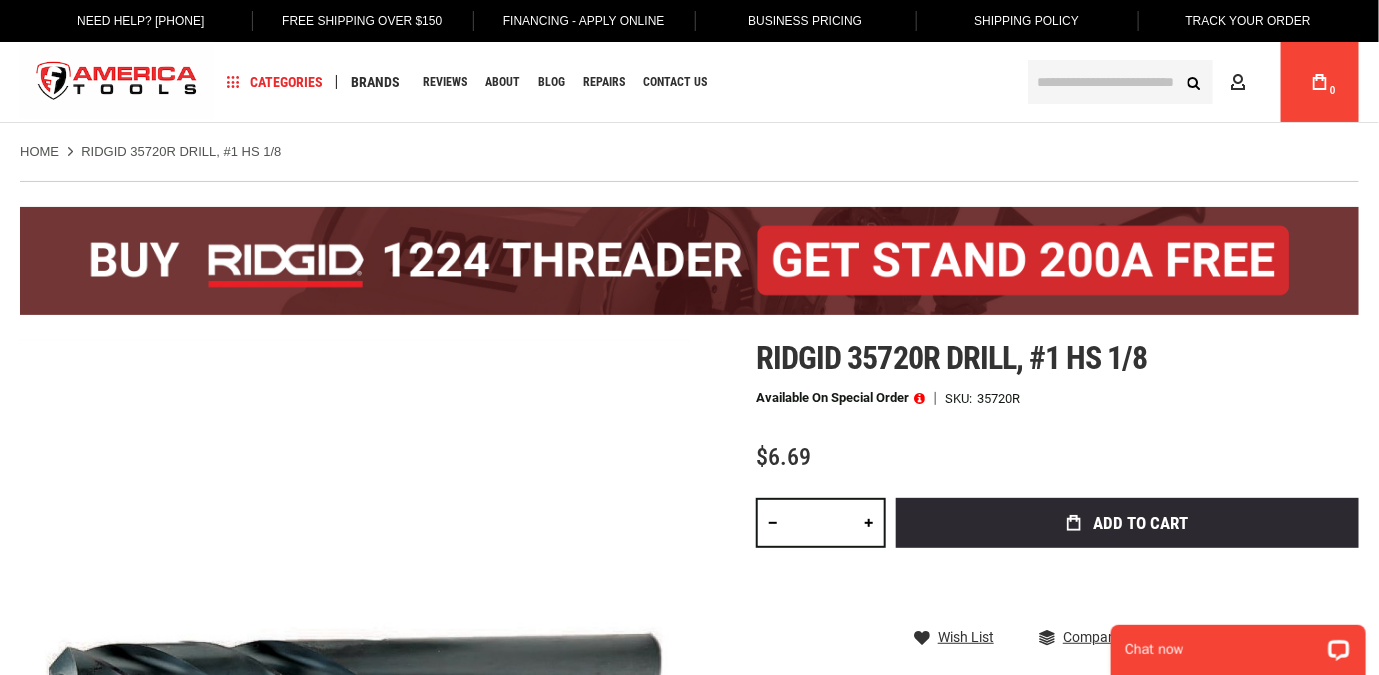 click at bounding box center [1120, 82] 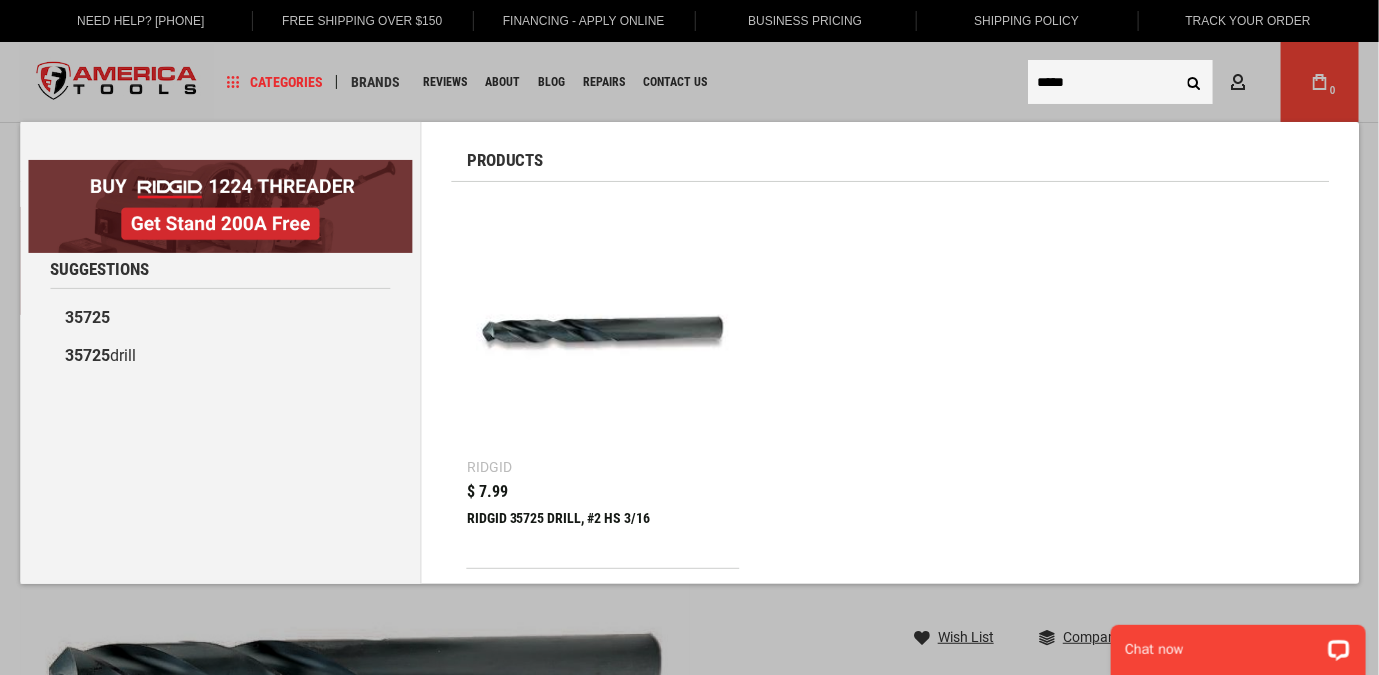 type on "*****" 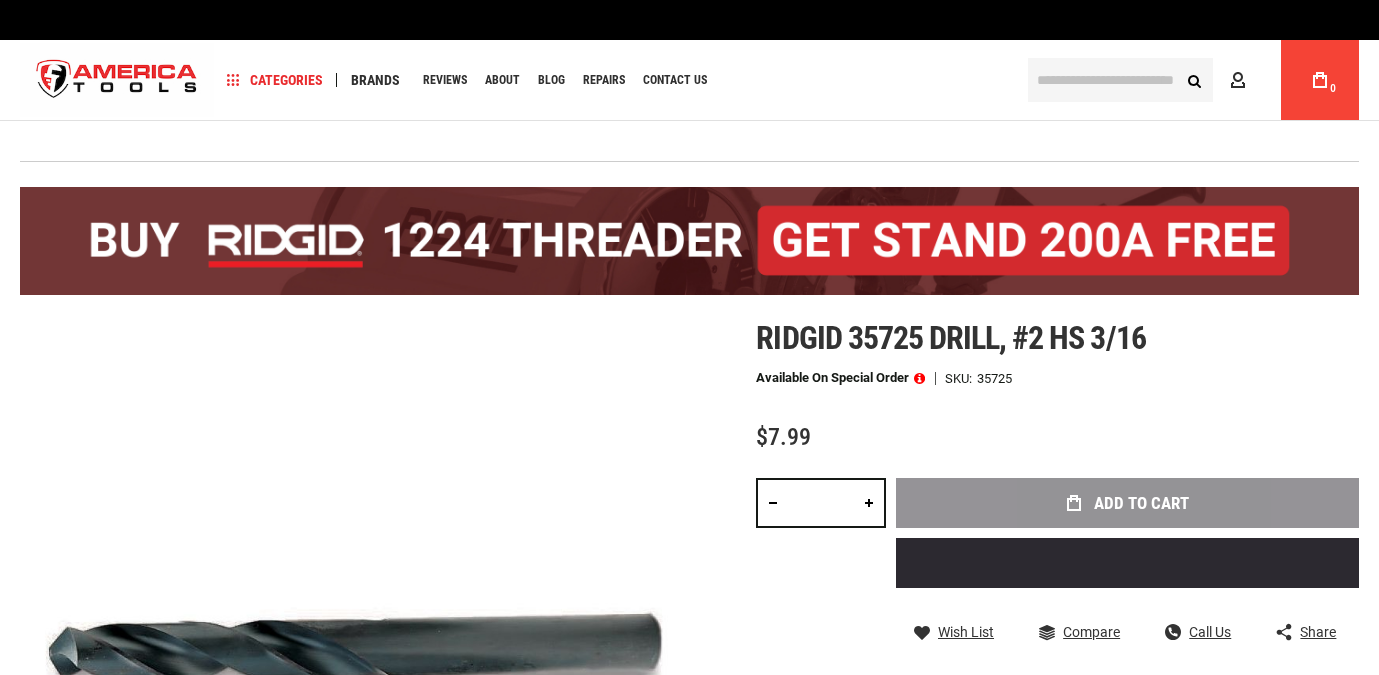 scroll, scrollTop: 0, scrollLeft: 0, axis: both 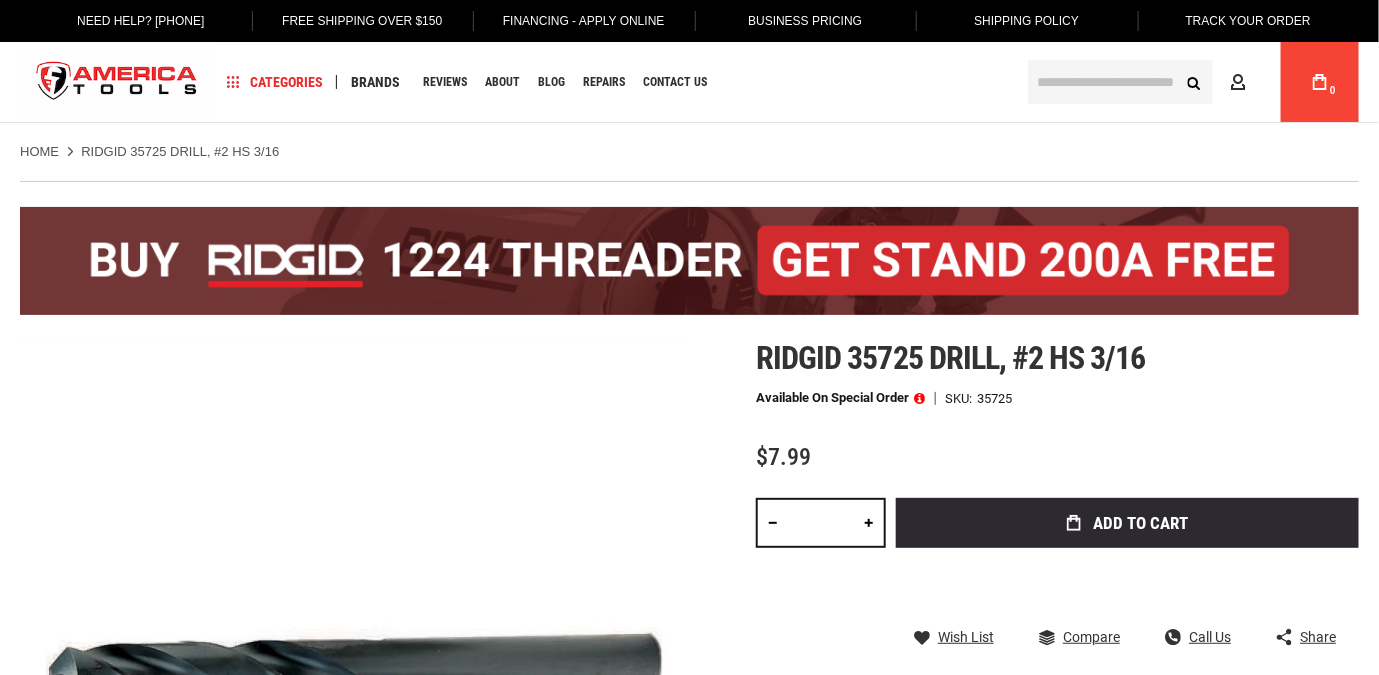 type on "******" 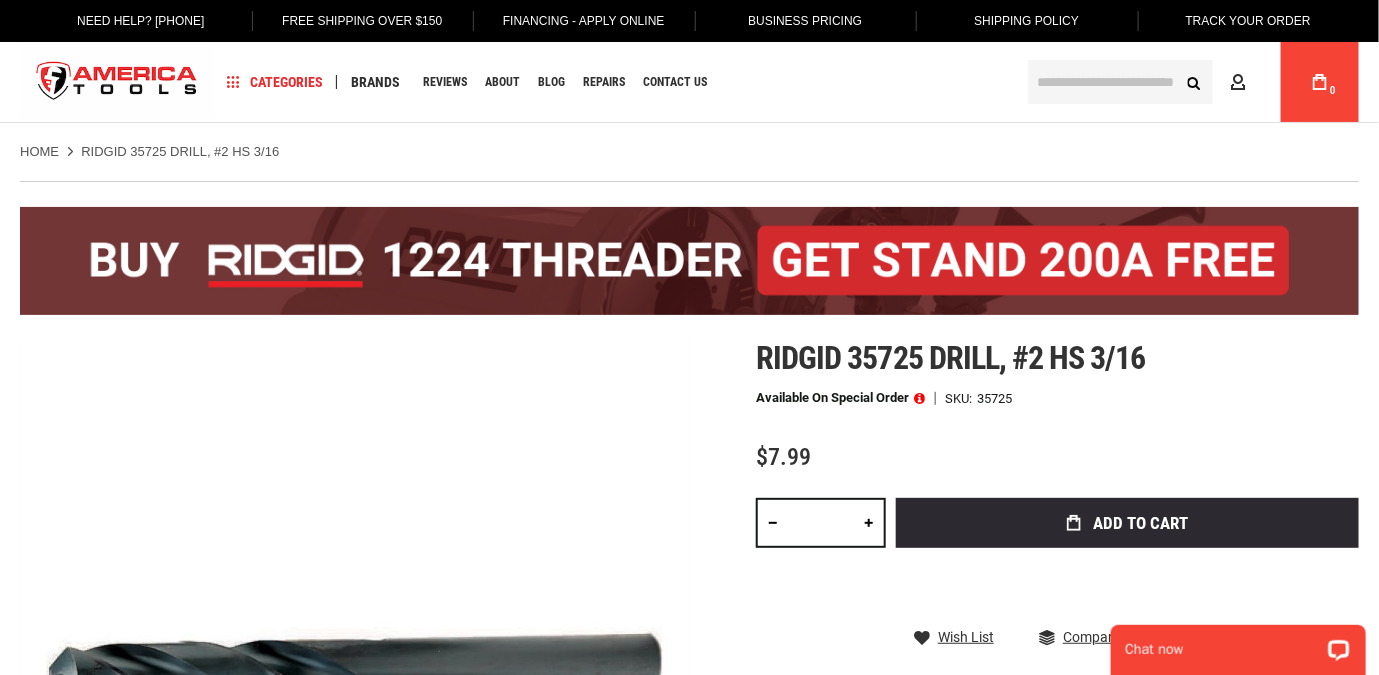 scroll, scrollTop: 0, scrollLeft: 0, axis: both 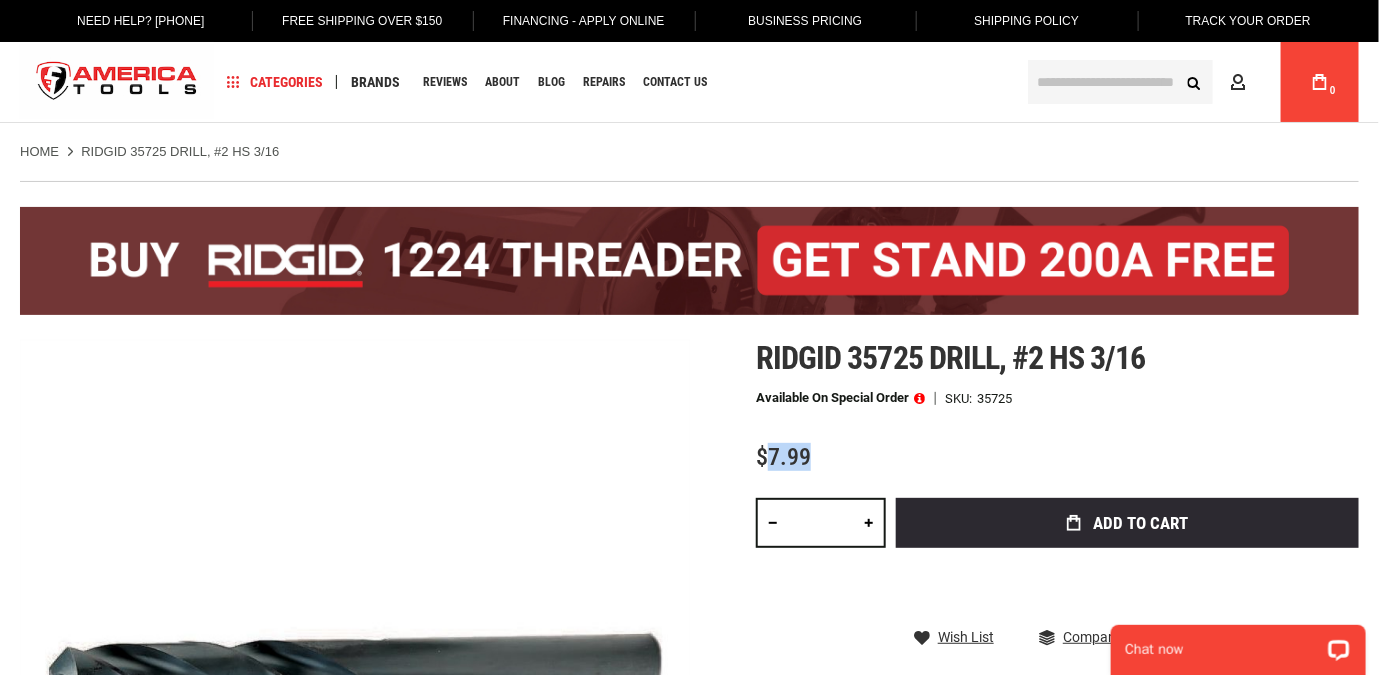 drag, startPoint x: 829, startPoint y: 448, endPoint x: 768, endPoint y: 454, distance: 61.294373 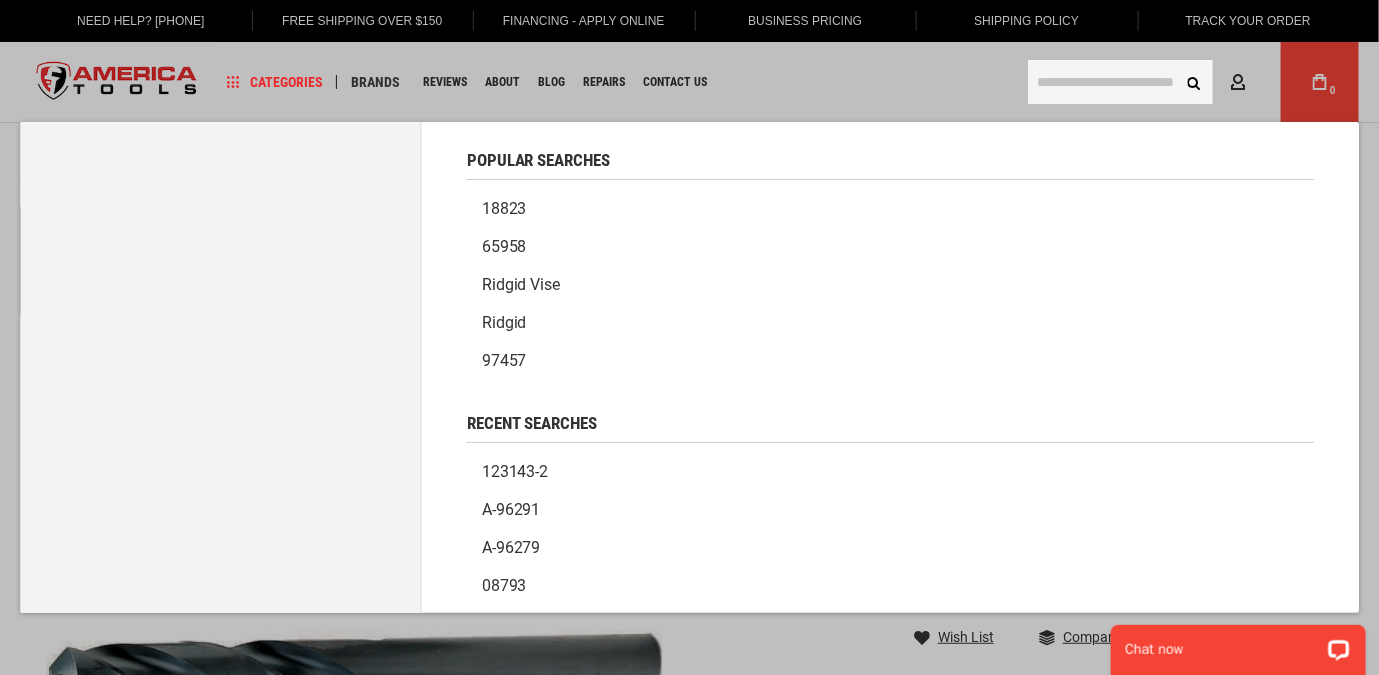 click on "Search
Advanced Search
Search
Account
My Cart
0" at bounding box center [1186, 82] 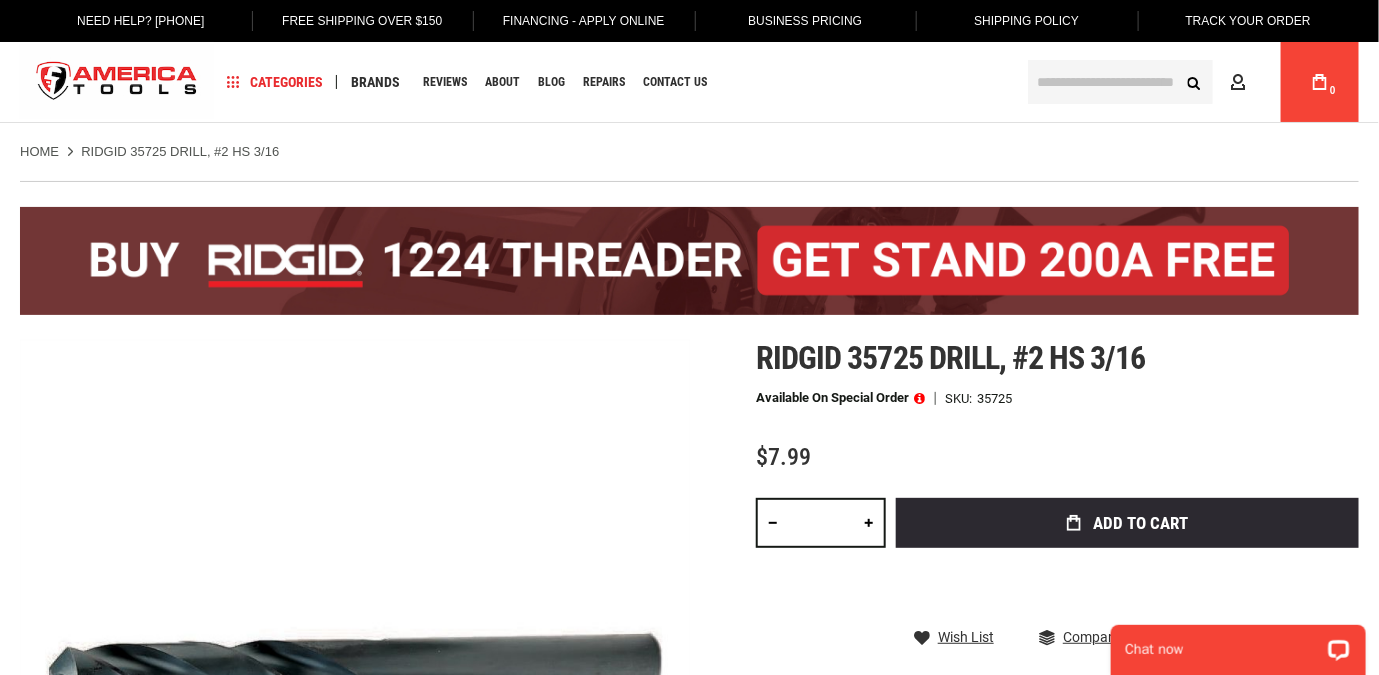 paste on "*****" 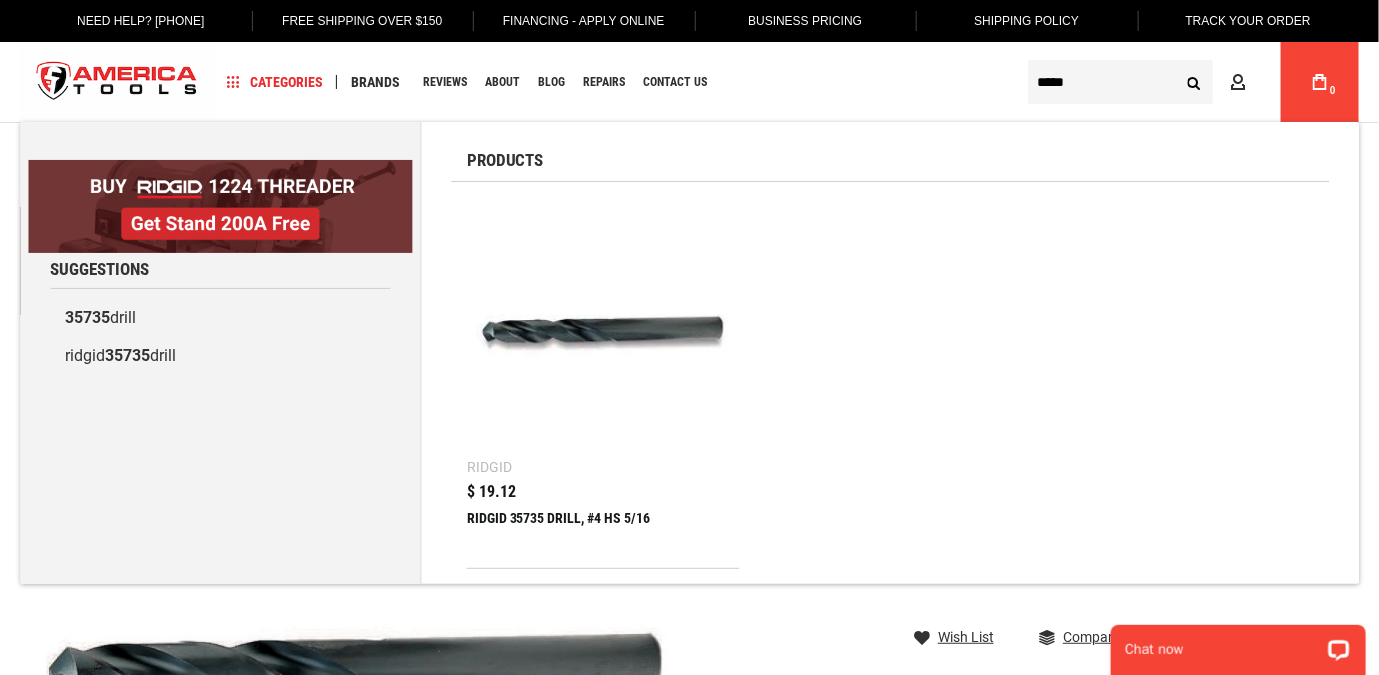 type on "*****" 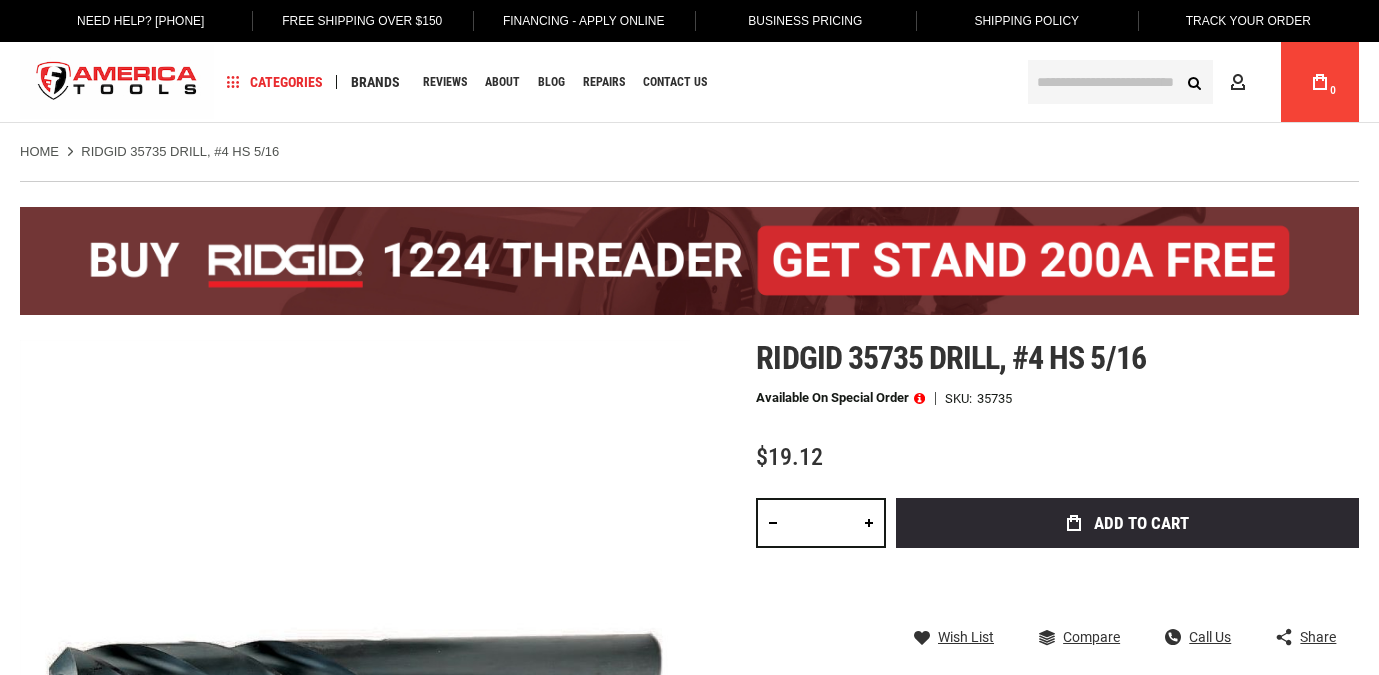 scroll, scrollTop: 0, scrollLeft: 0, axis: both 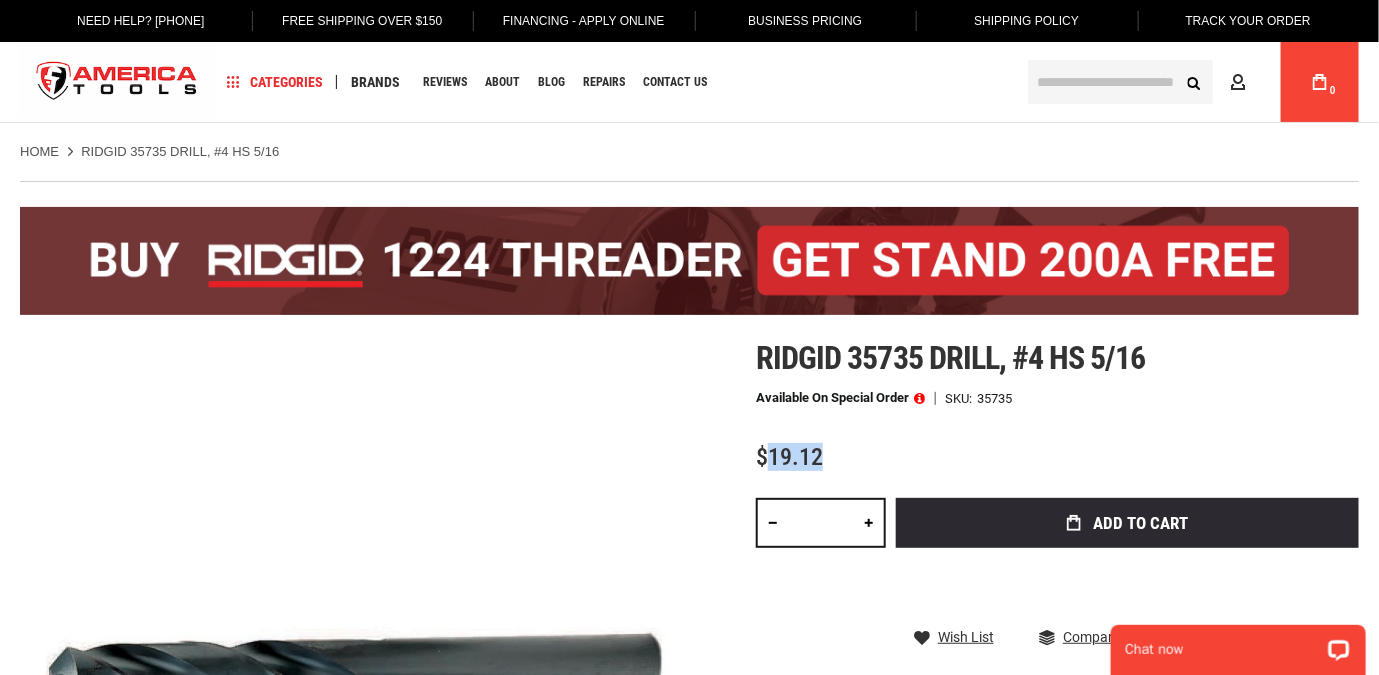 drag, startPoint x: 857, startPoint y: 457, endPoint x: 773, endPoint y: 461, distance: 84.095184 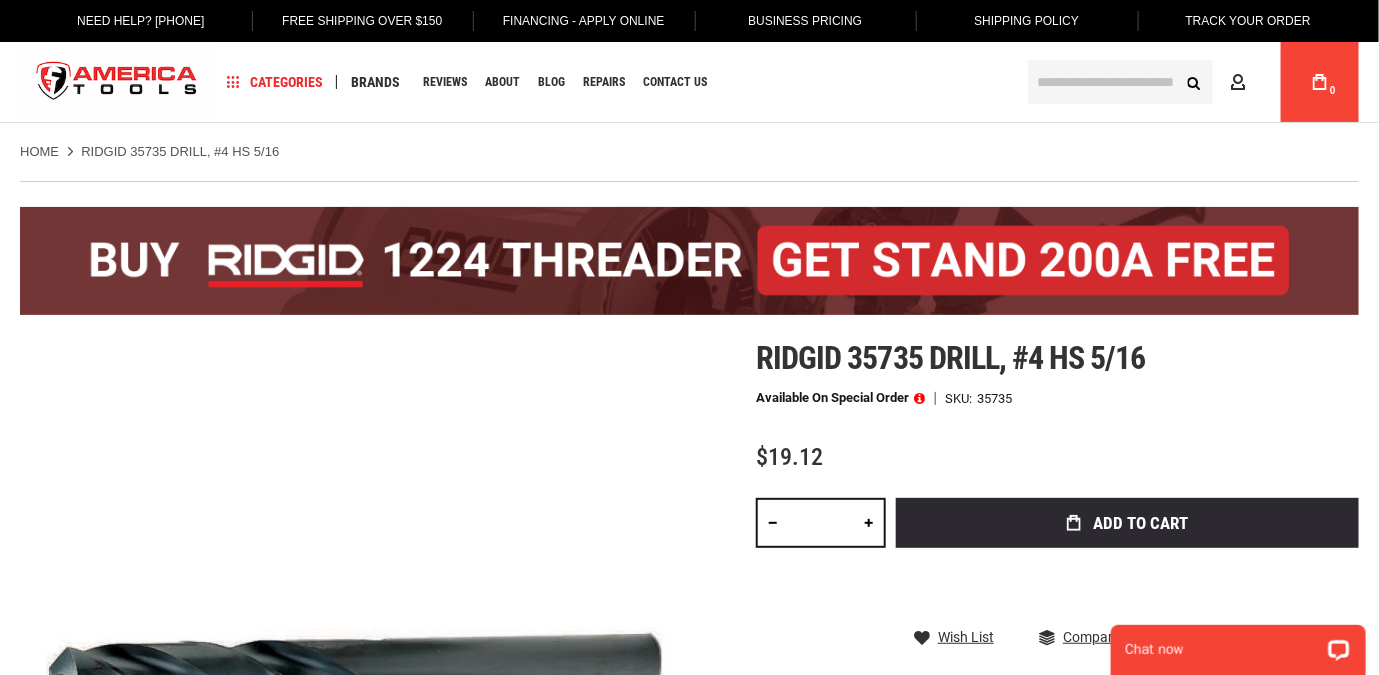 click at bounding box center [1120, 82] 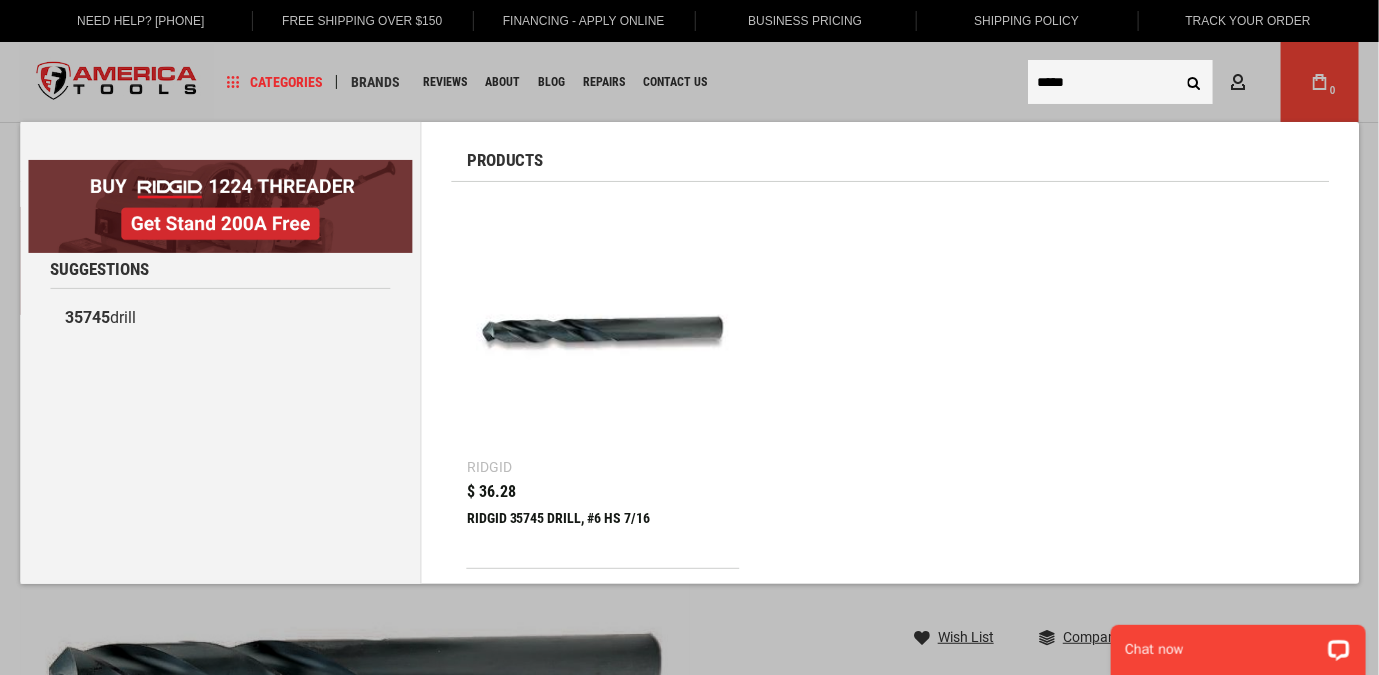 type on "*****" 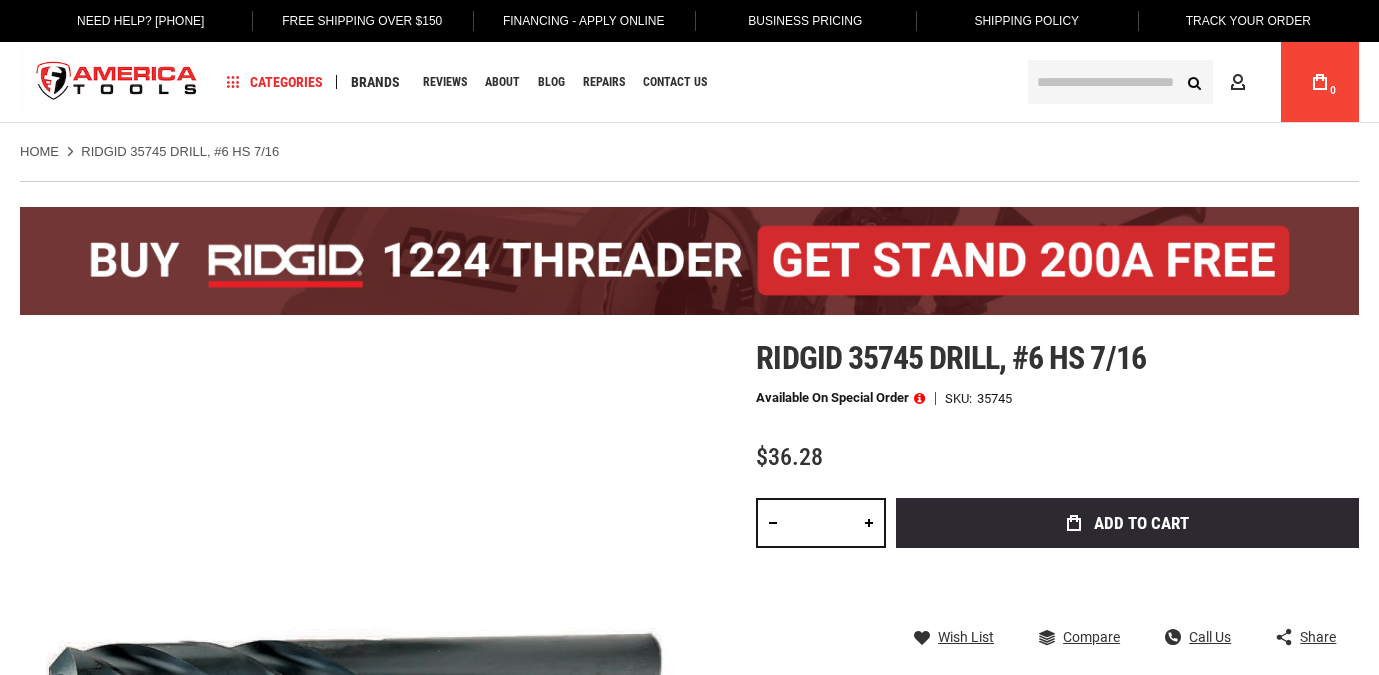 scroll, scrollTop: 0, scrollLeft: 0, axis: both 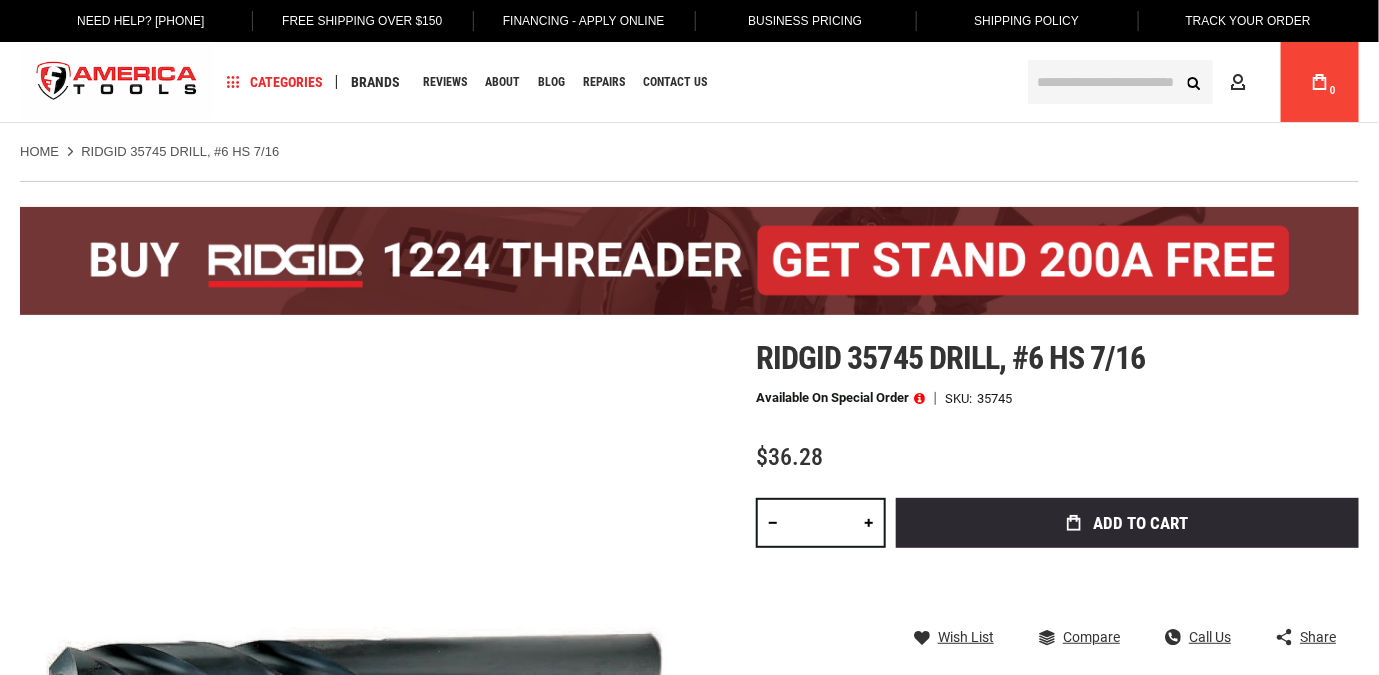 type on "******" 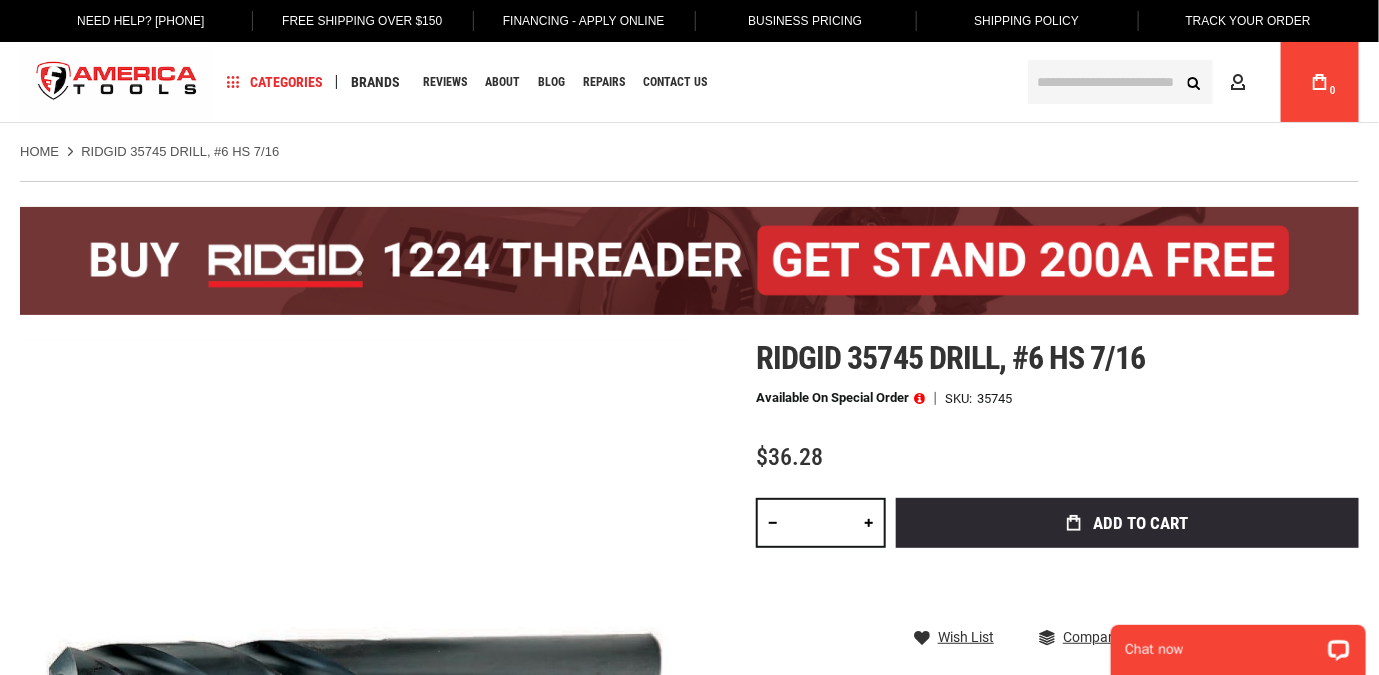 scroll, scrollTop: 0, scrollLeft: 0, axis: both 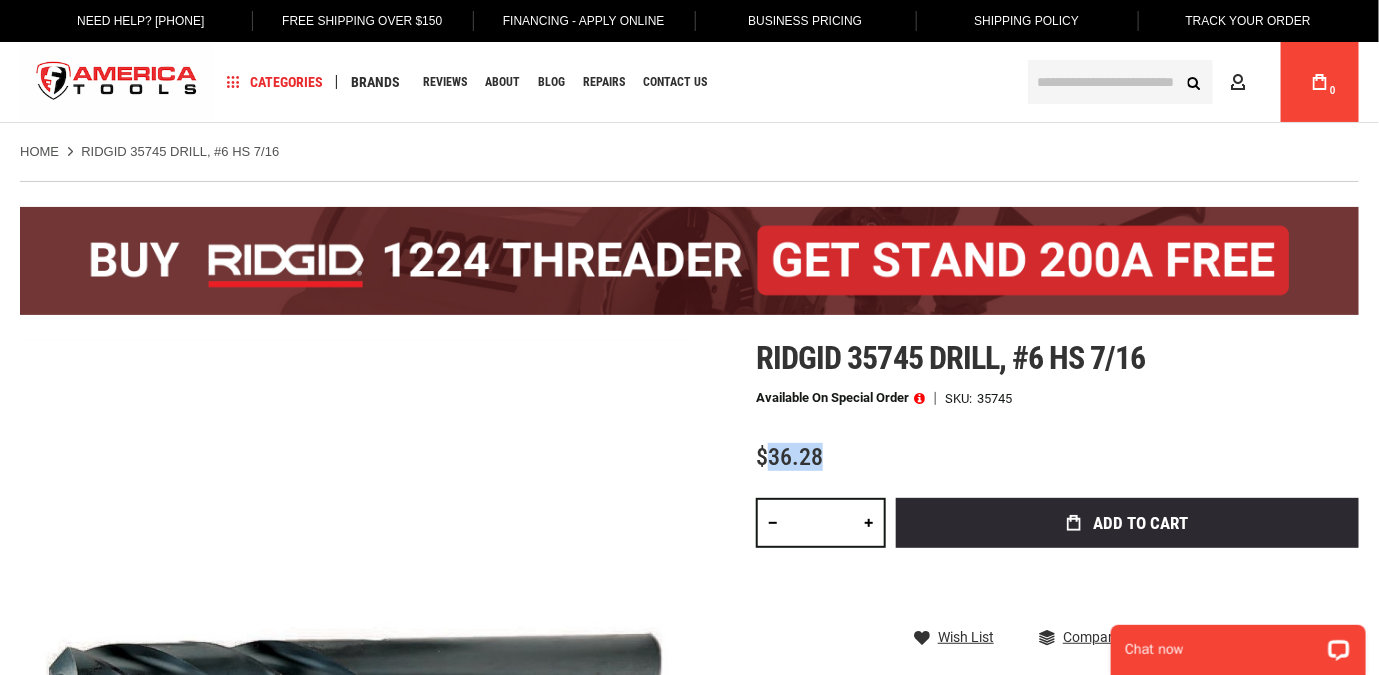 drag, startPoint x: 819, startPoint y: 457, endPoint x: 770, endPoint y: 457, distance: 49 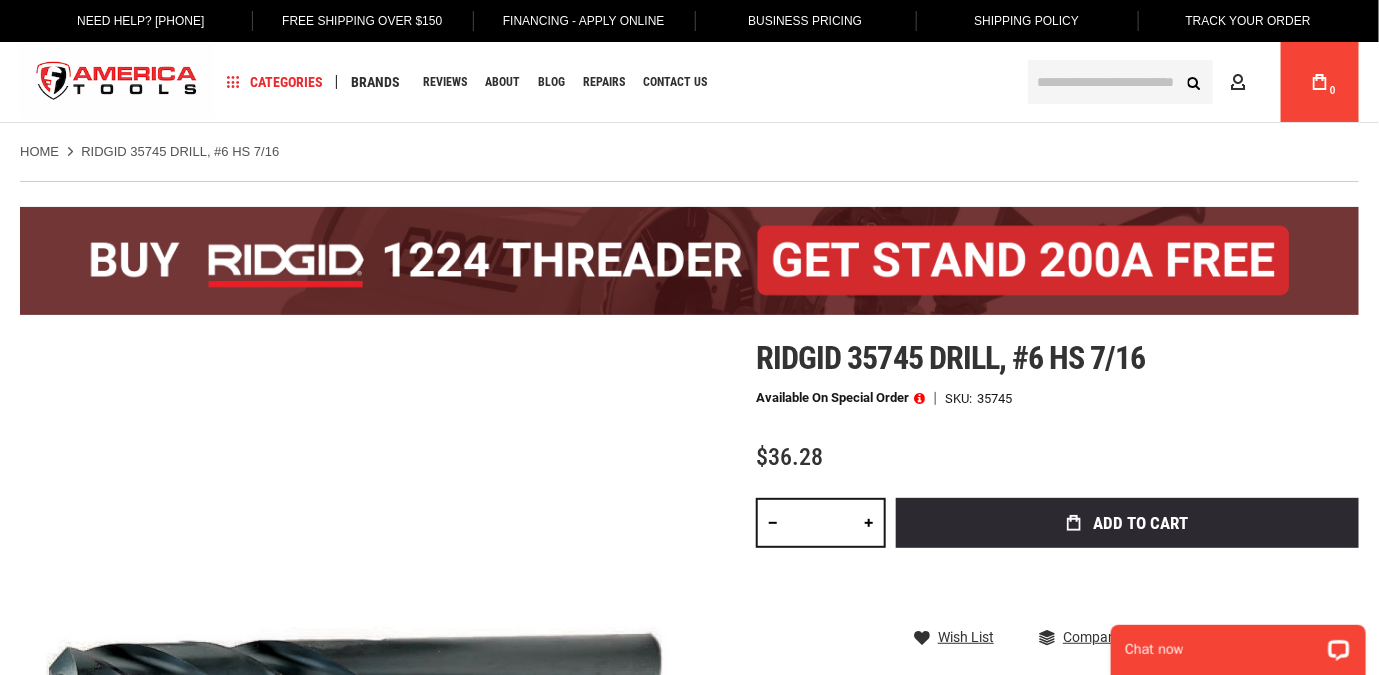 click at bounding box center (1120, 82) 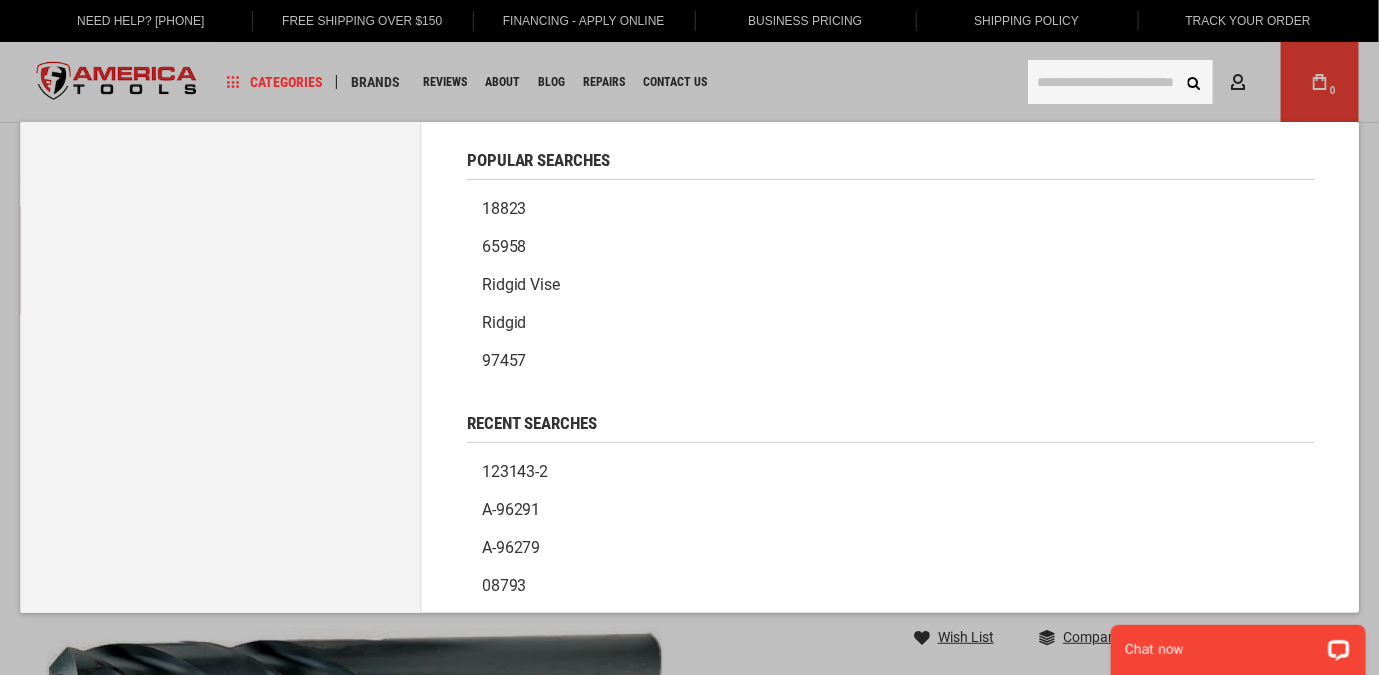 paste on "*****" 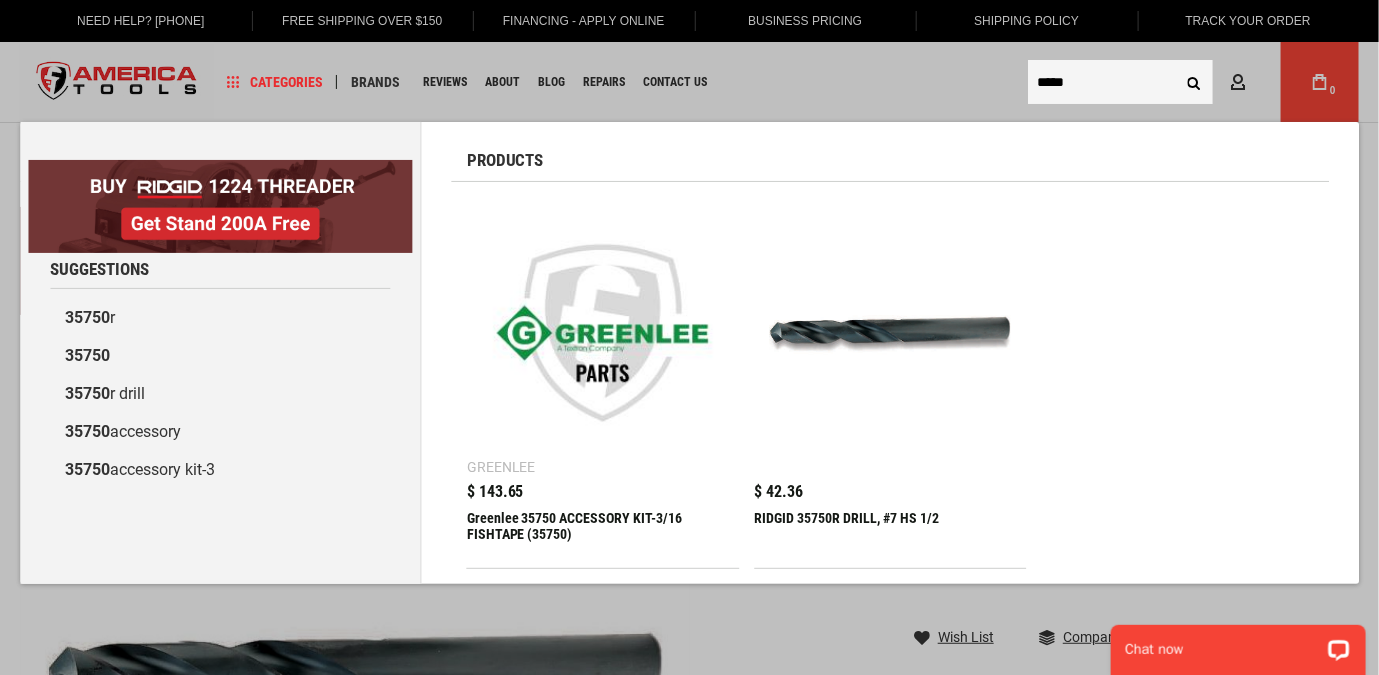 type on "*****" 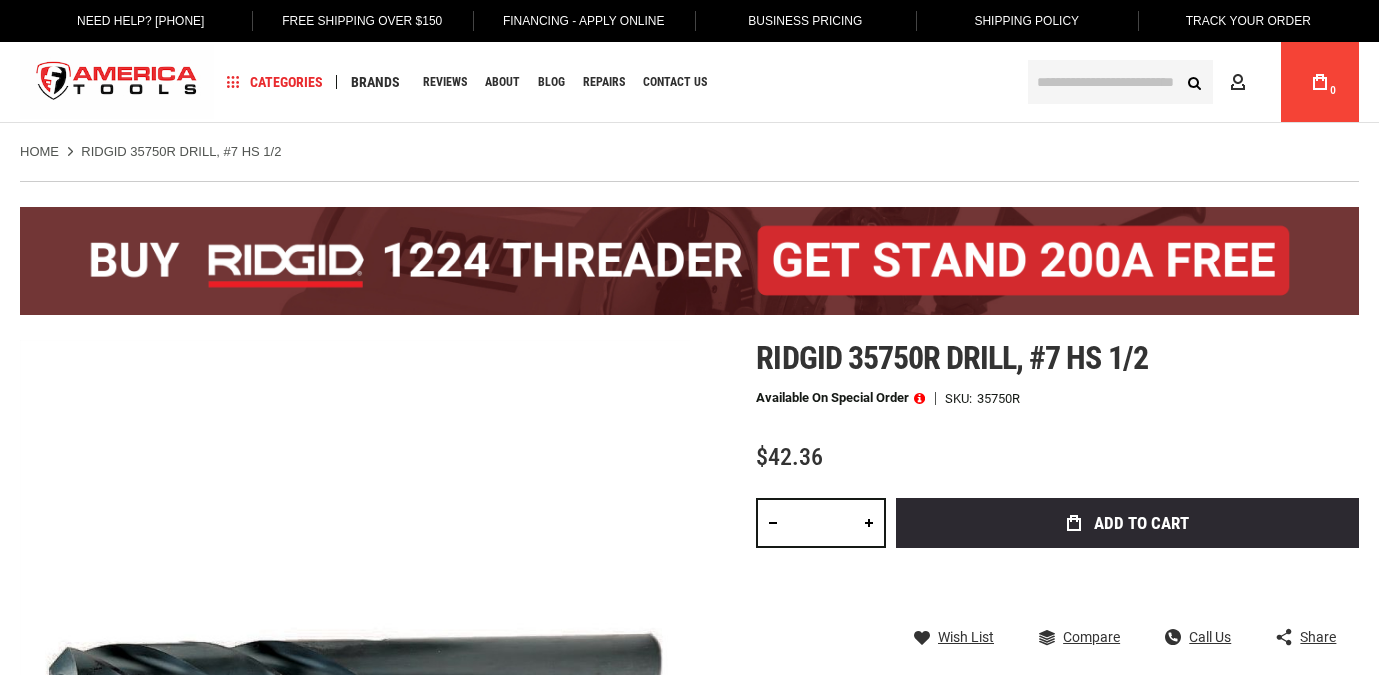 scroll, scrollTop: 0, scrollLeft: 0, axis: both 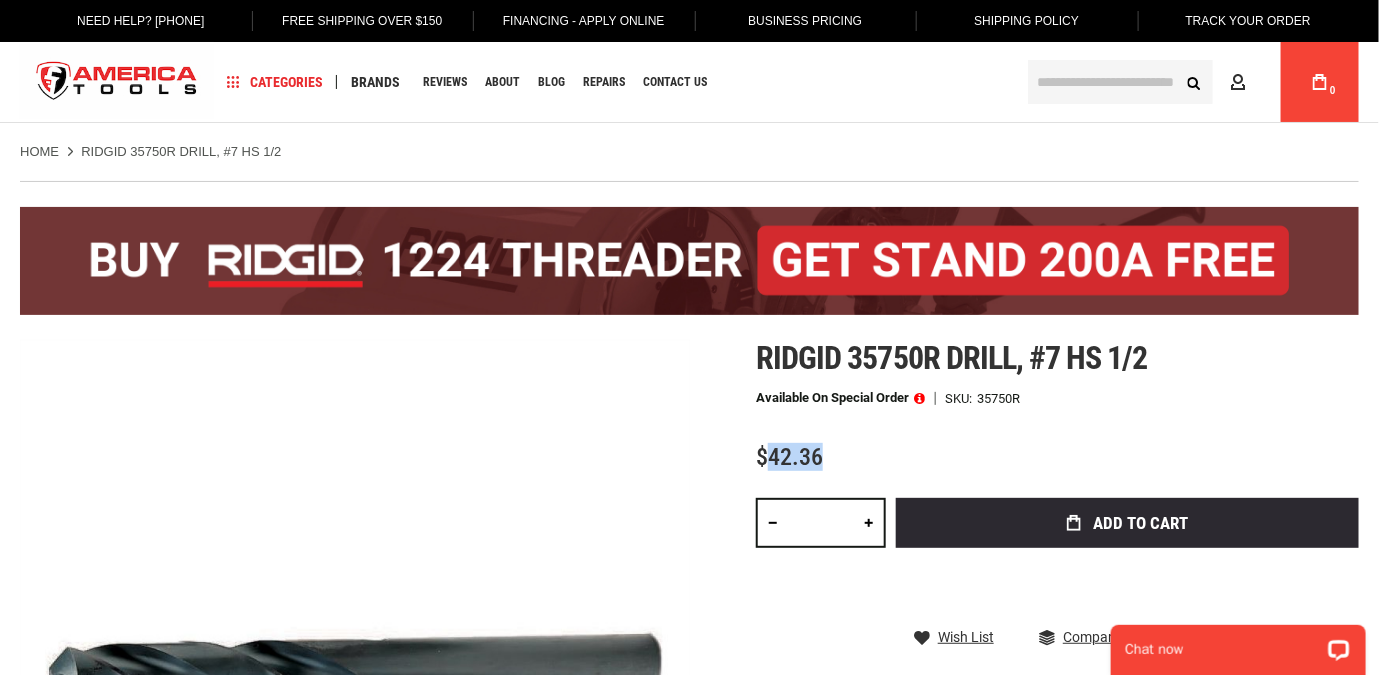 drag, startPoint x: 840, startPoint y: 450, endPoint x: 774, endPoint y: 449, distance: 66.007576 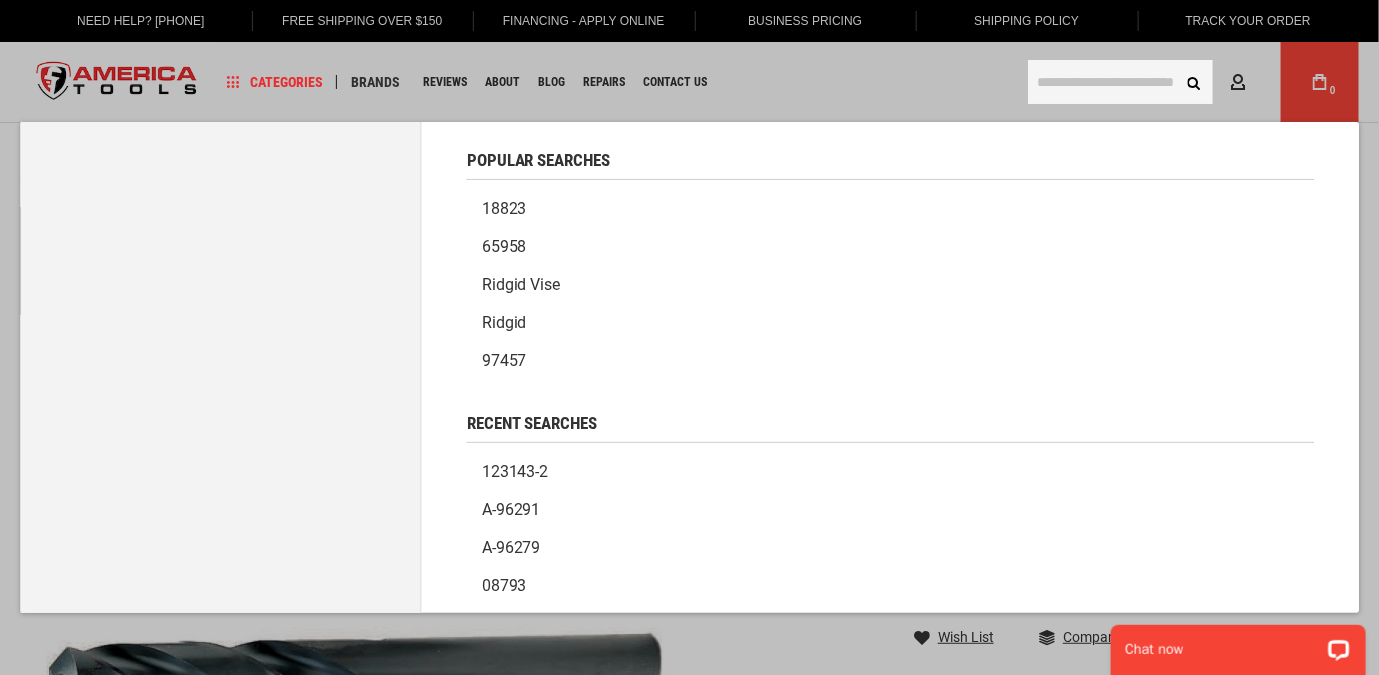 click at bounding box center [1120, 82] 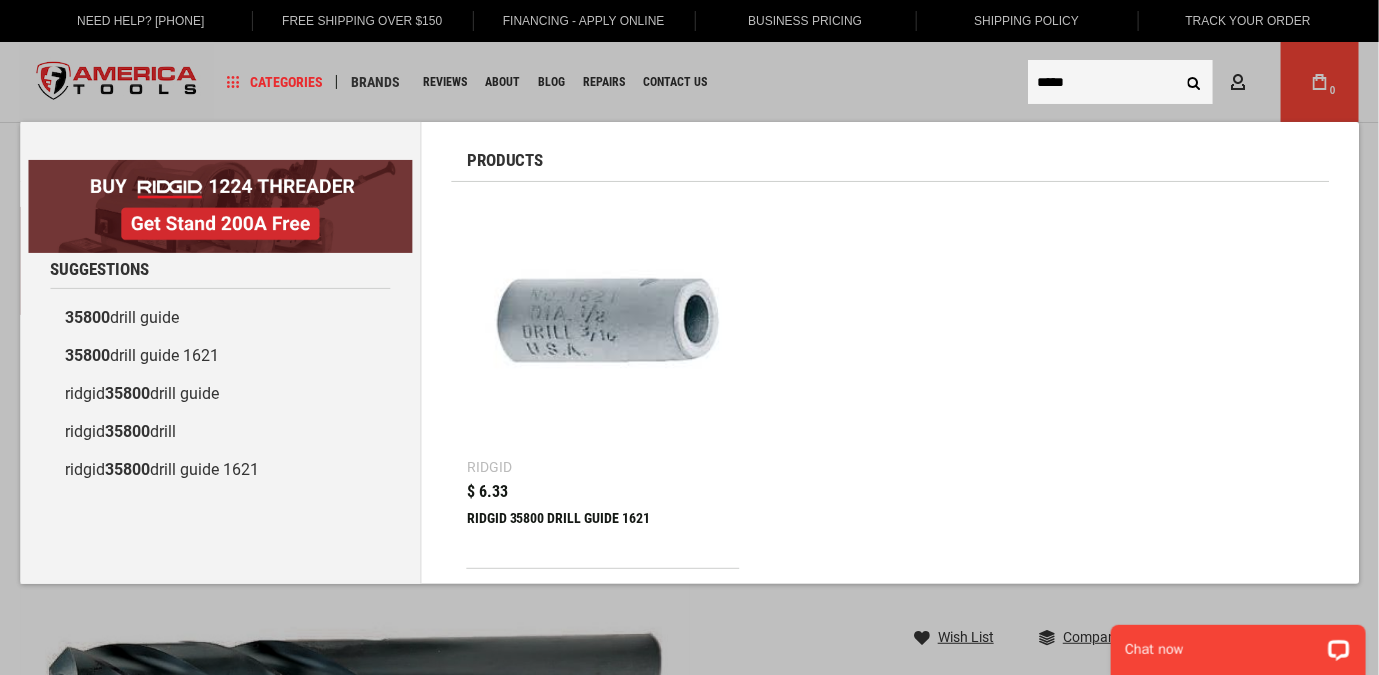 type on "*****" 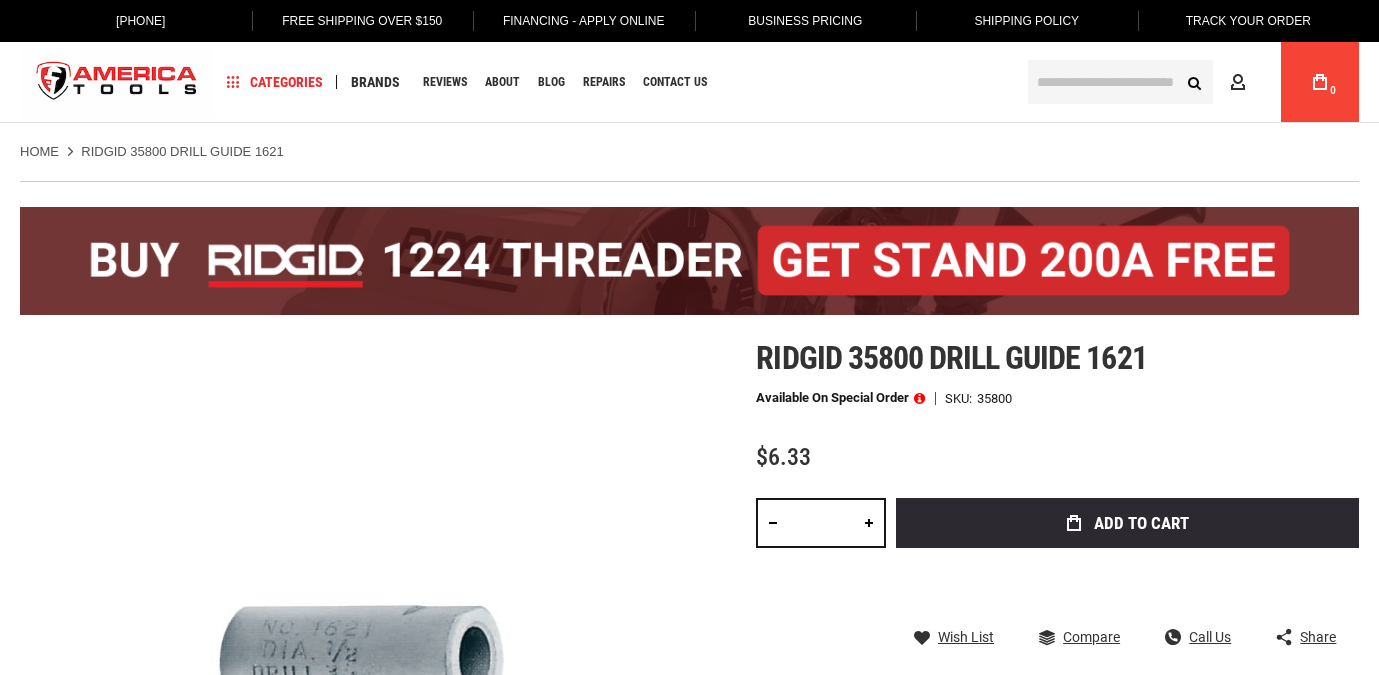scroll, scrollTop: 0, scrollLeft: 0, axis: both 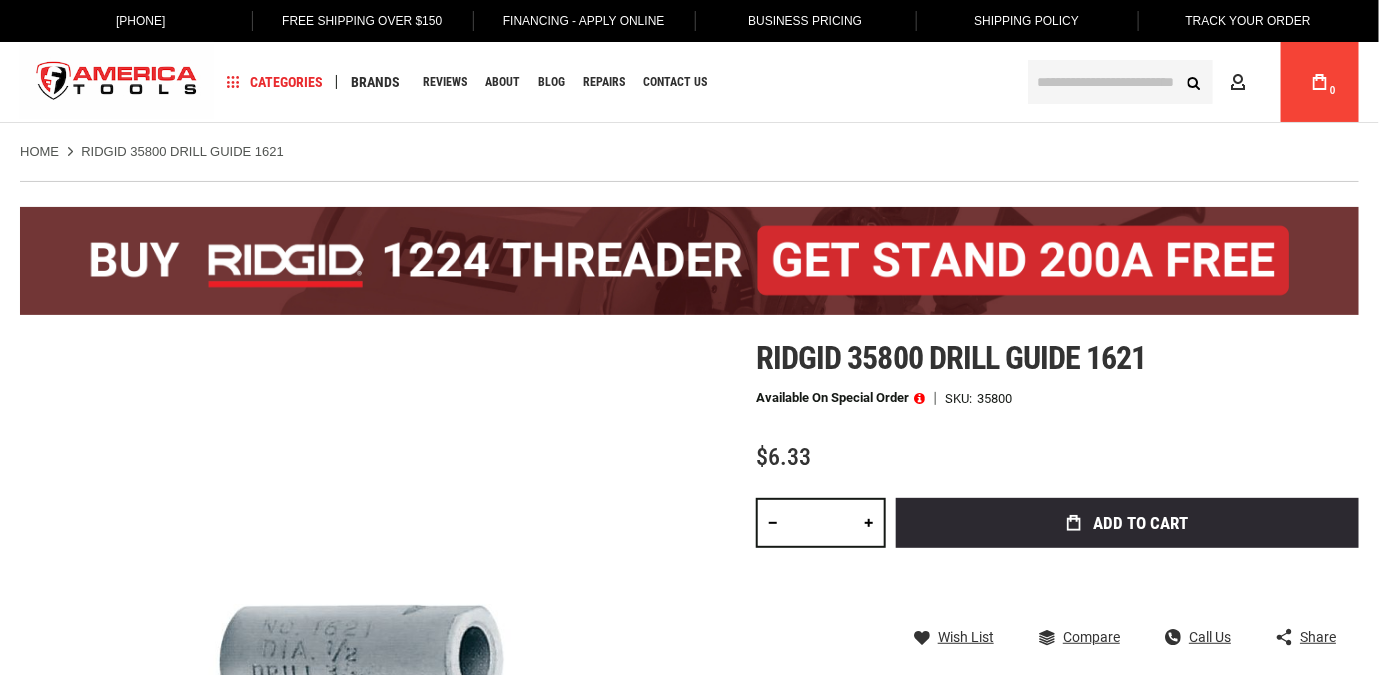 type on "******" 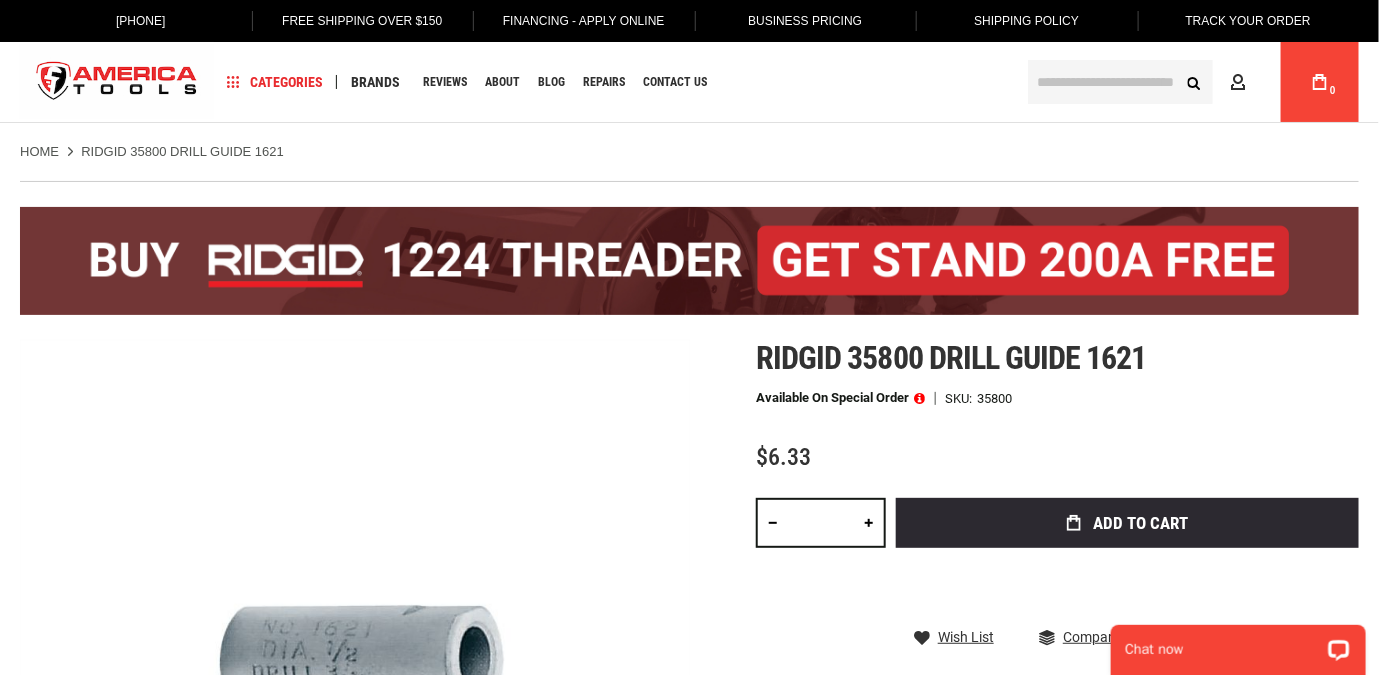 scroll, scrollTop: 0, scrollLeft: 0, axis: both 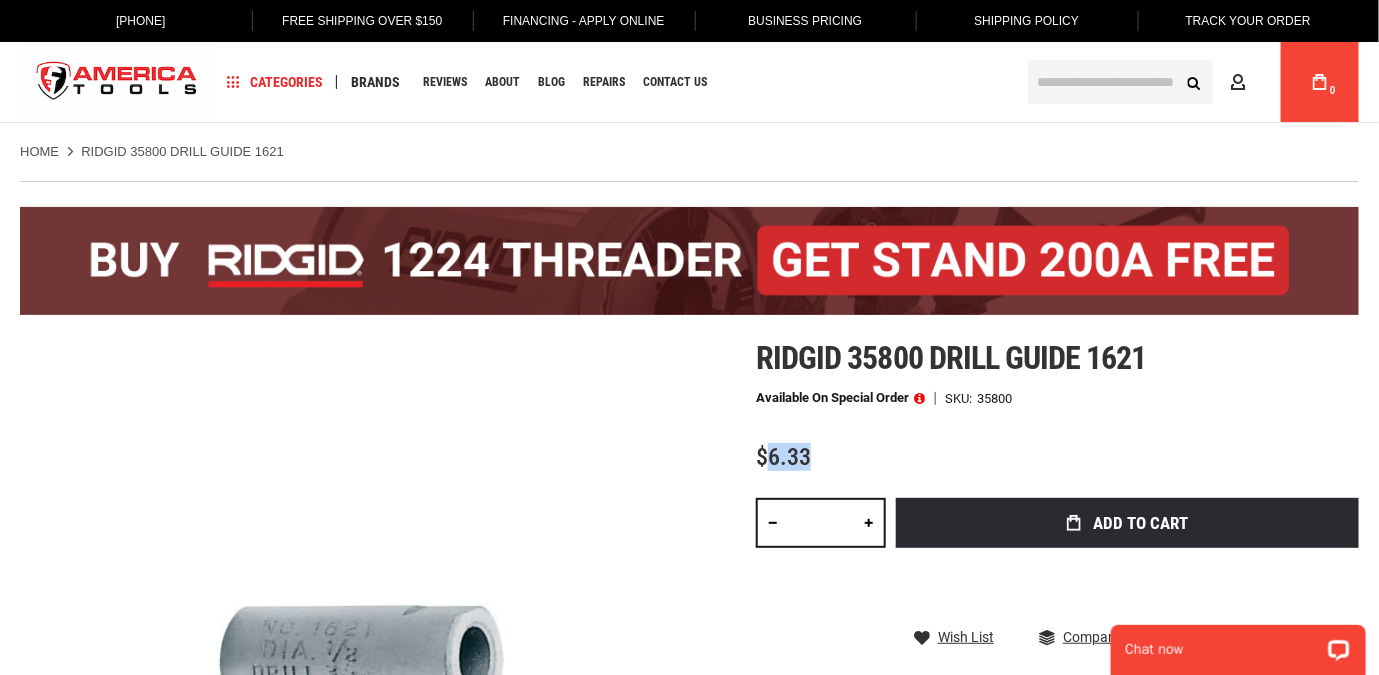 drag, startPoint x: 821, startPoint y: 459, endPoint x: 771, endPoint y: 460, distance: 50.01 